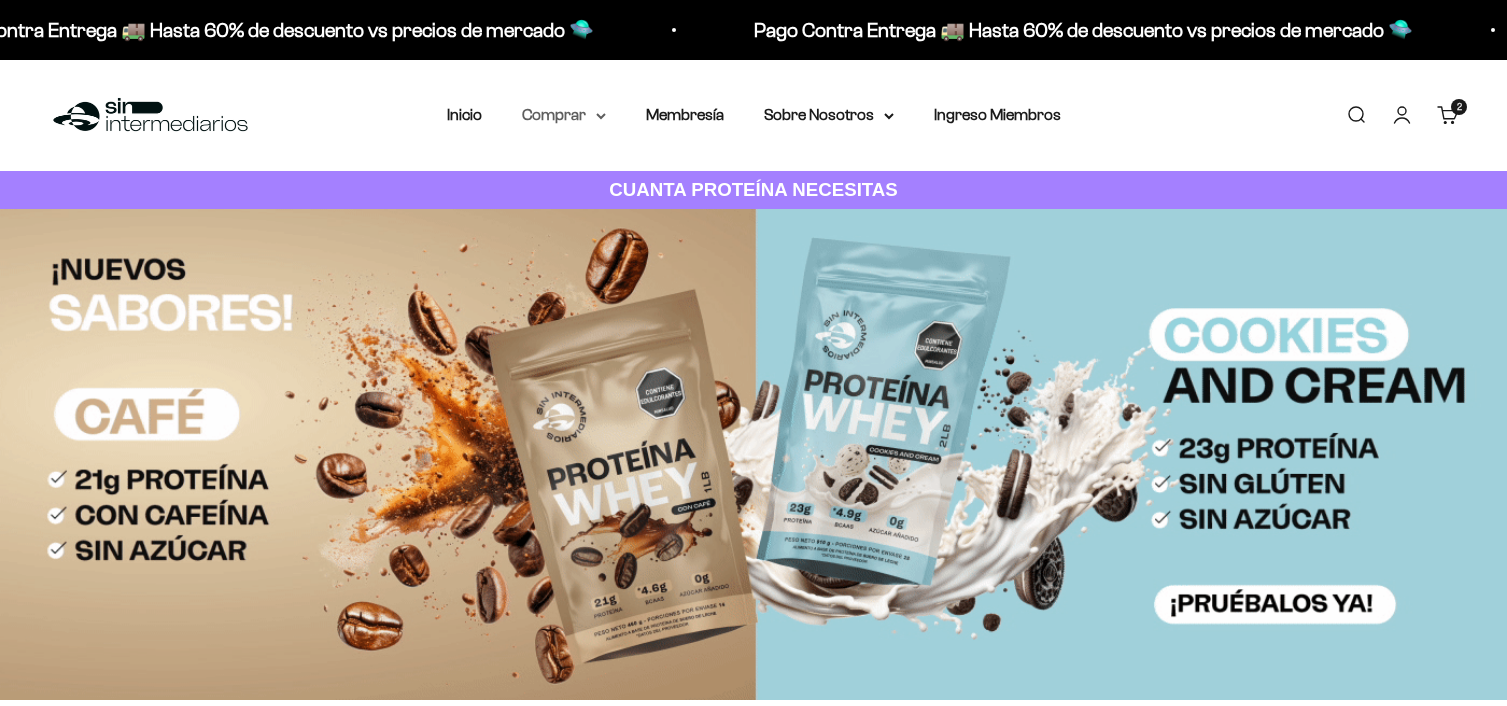 scroll, scrollTop: 0, scrollLeft: 0, axis: both 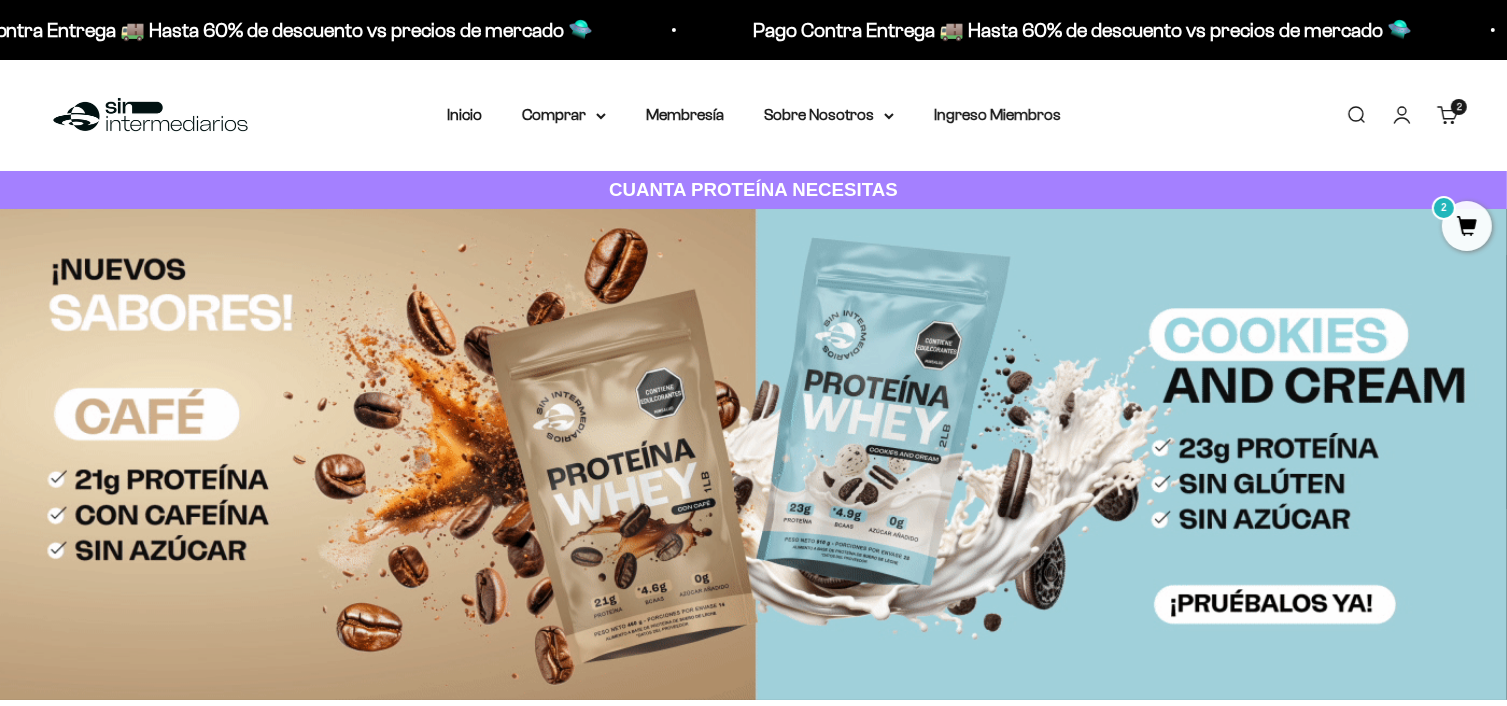 click on "2 artículos
2" at bounding box center (1459, 107) 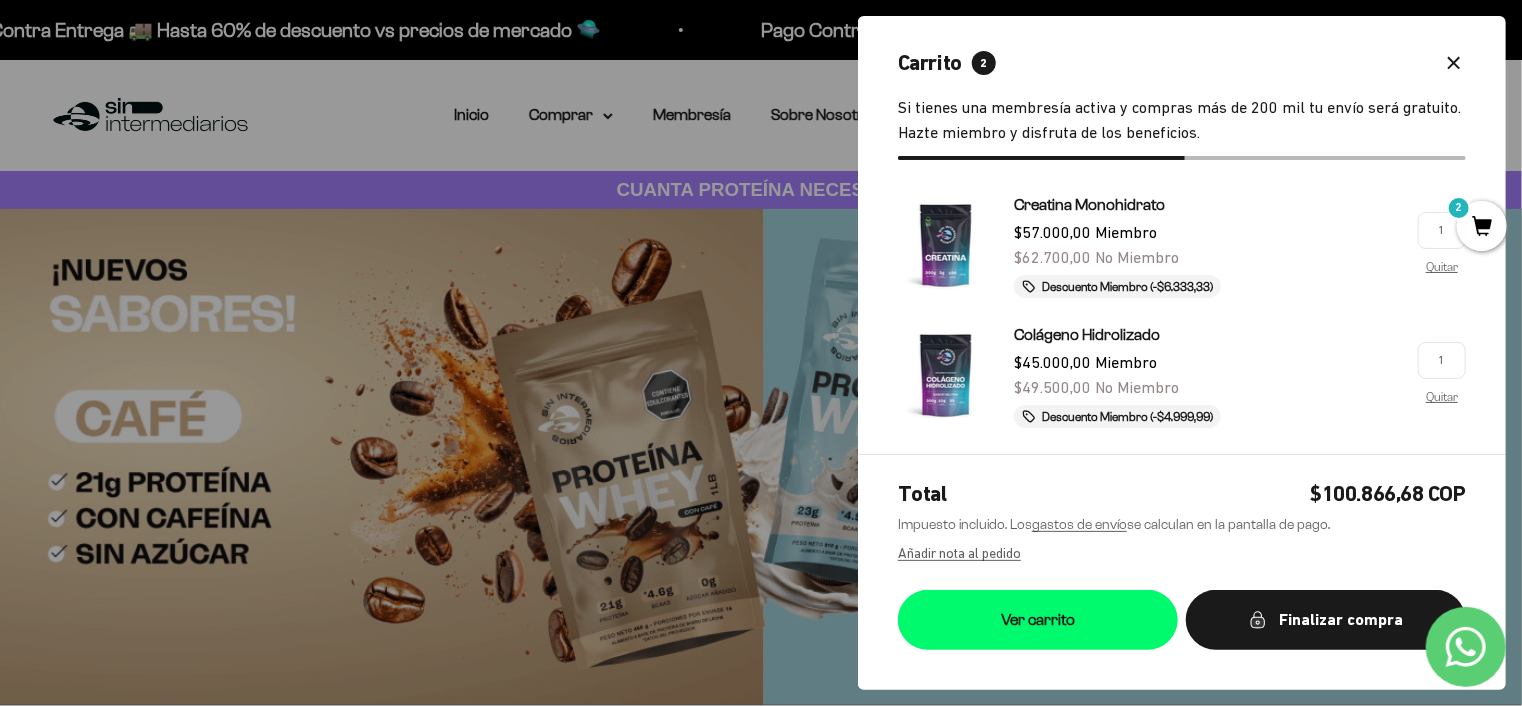 click at bounding box center [761, 353] 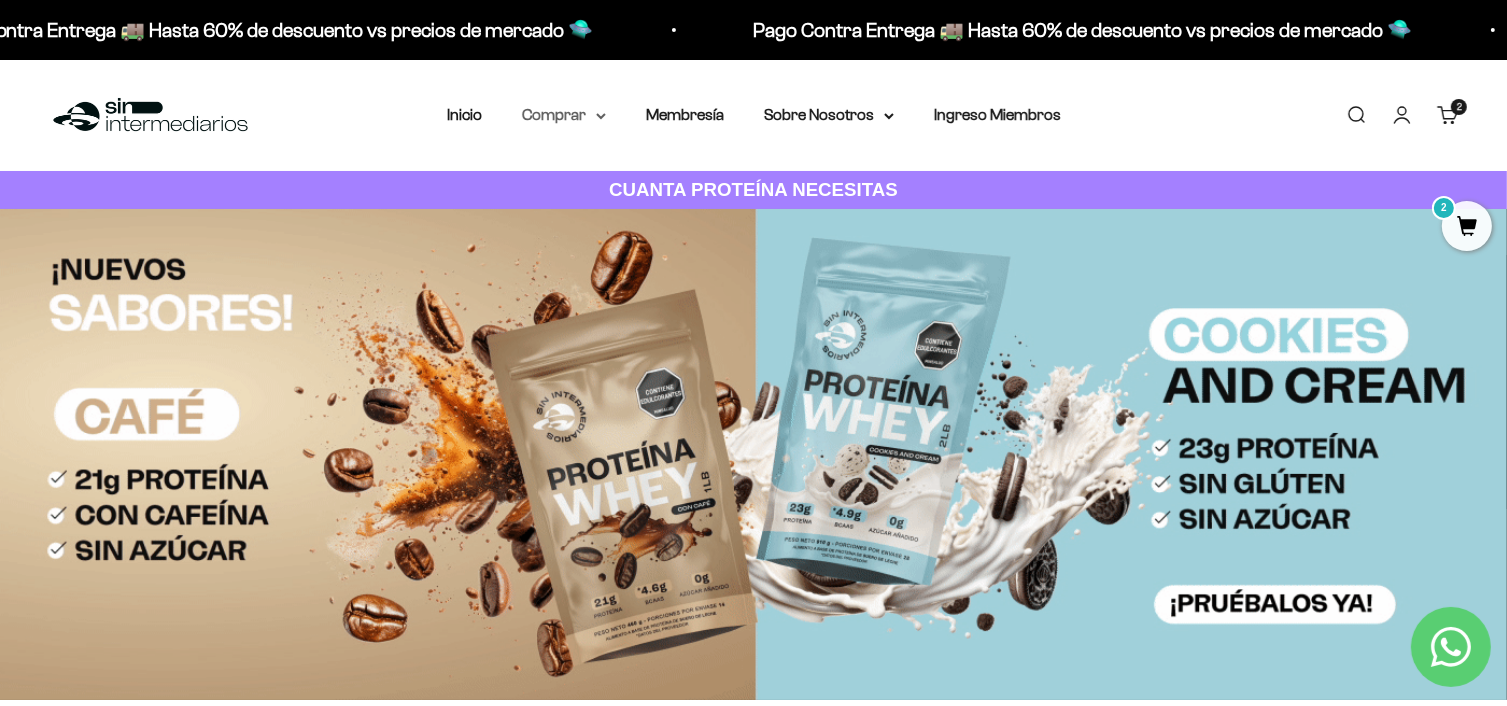 click on "Comprar" at bounding box center [564, 115] 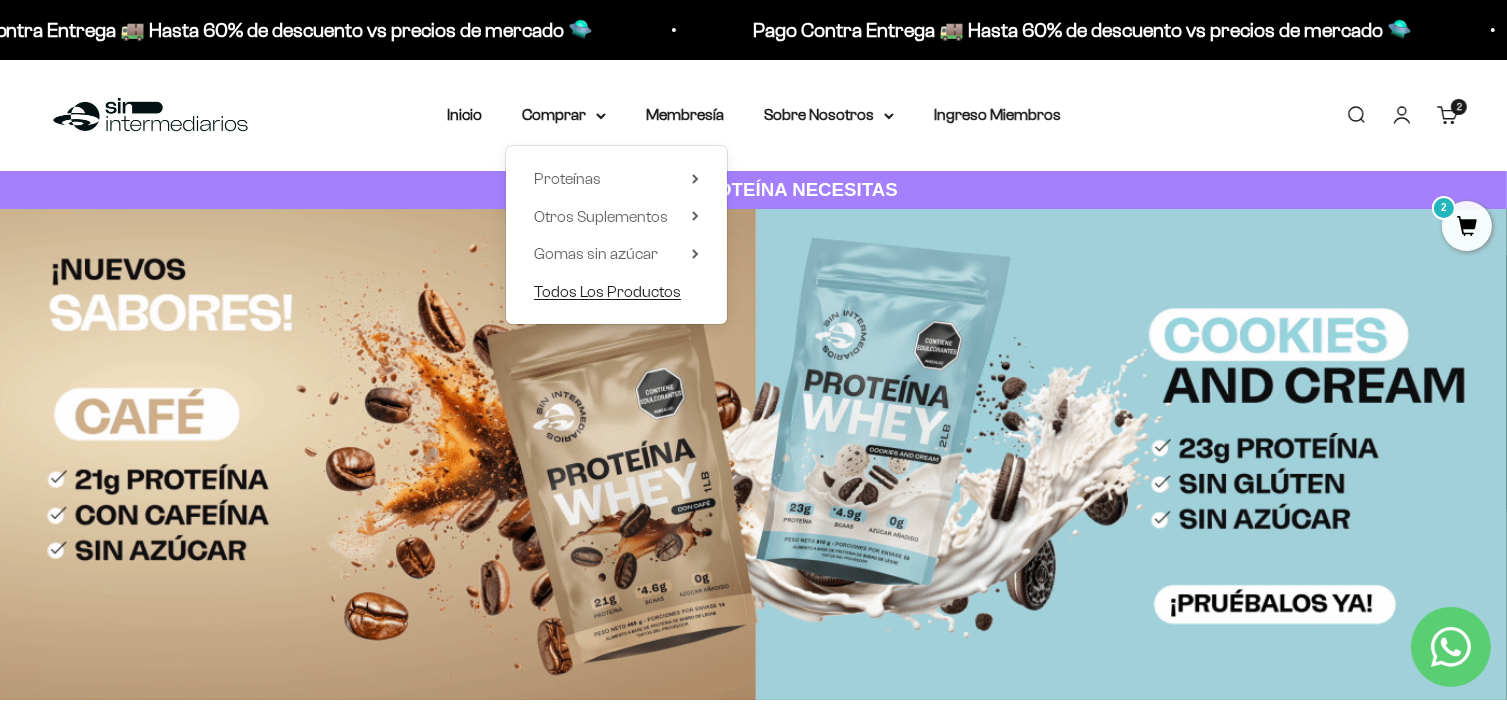 click on "Todos Los Productos" at bounding box center (607, 291) 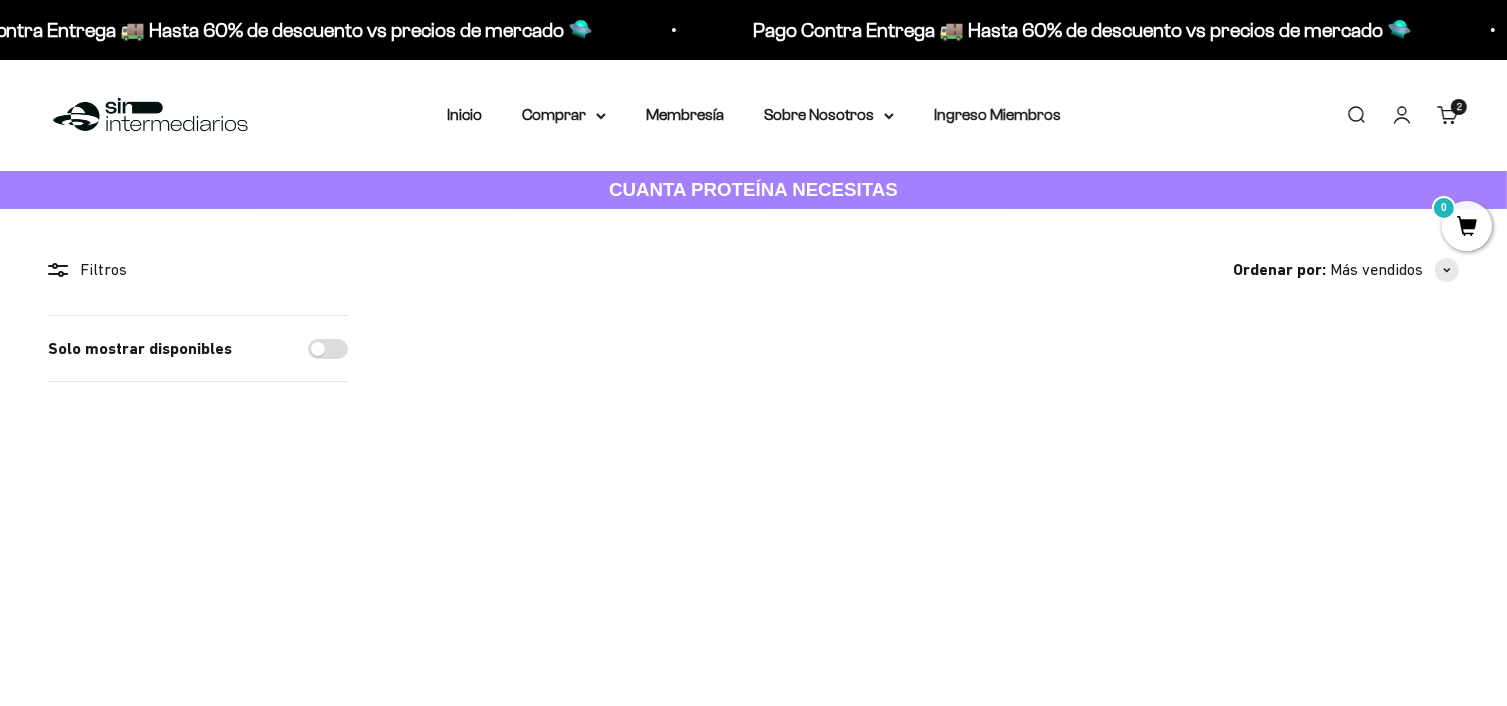 scroll, scrollTop: 100, scrollLeft: 0, axis: vertical 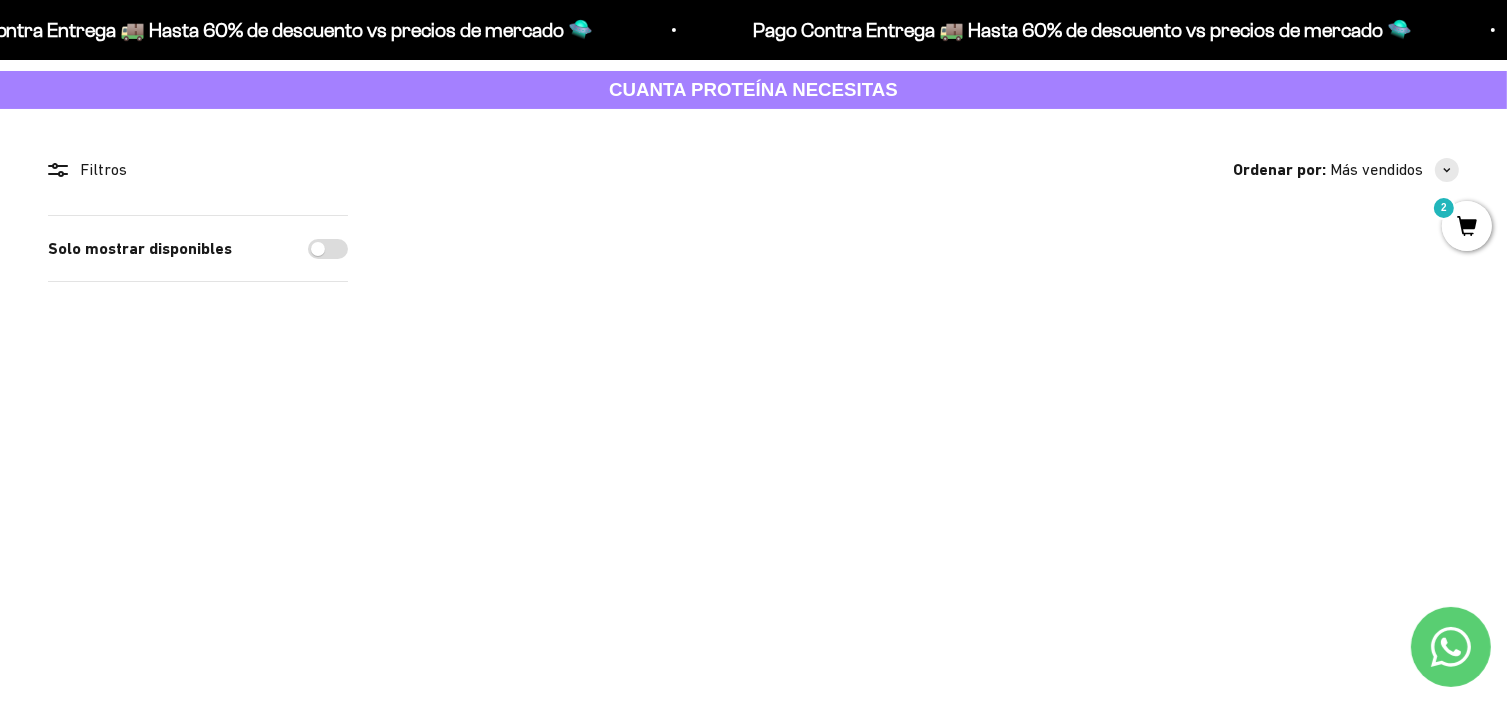 click at bounding box center (927, 311) 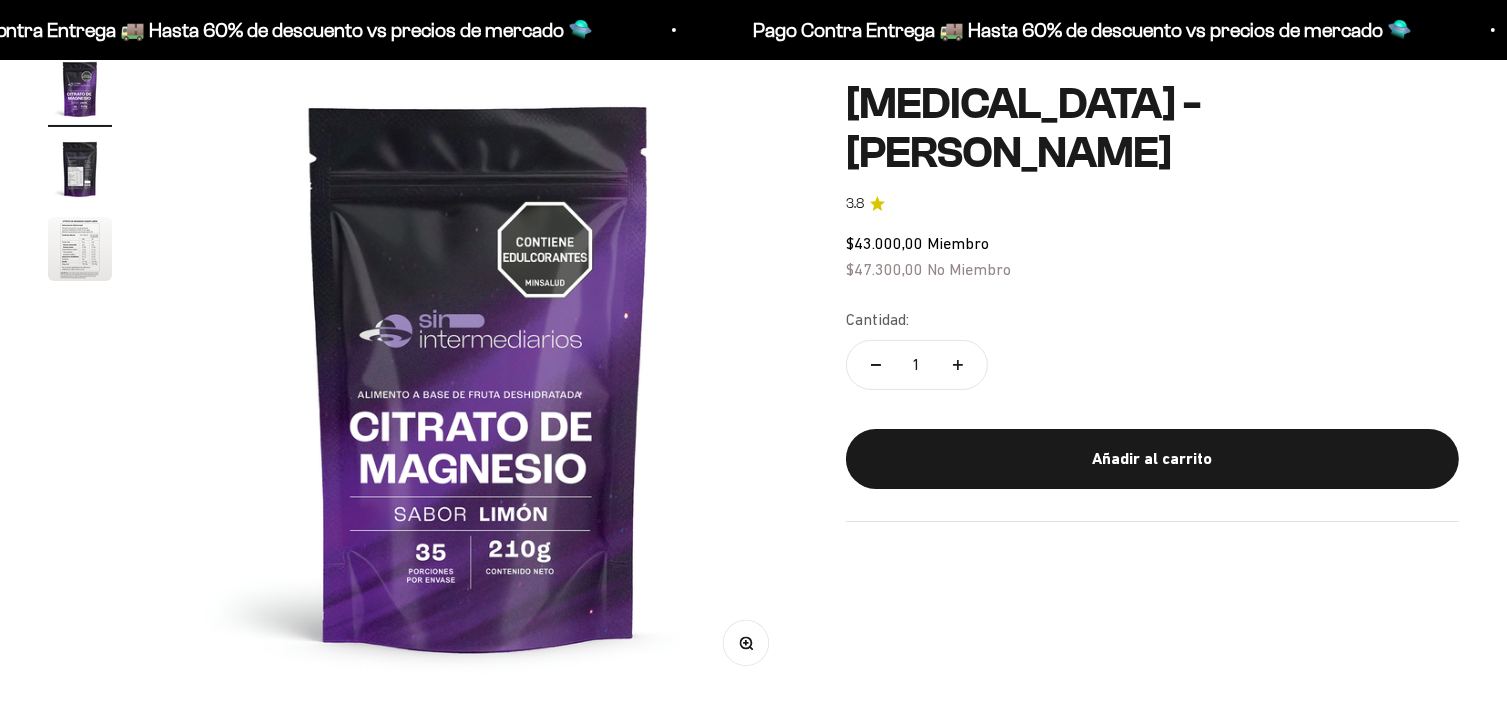scroll, scrollTop: 200, scrollLeft: 0, axis: vertical 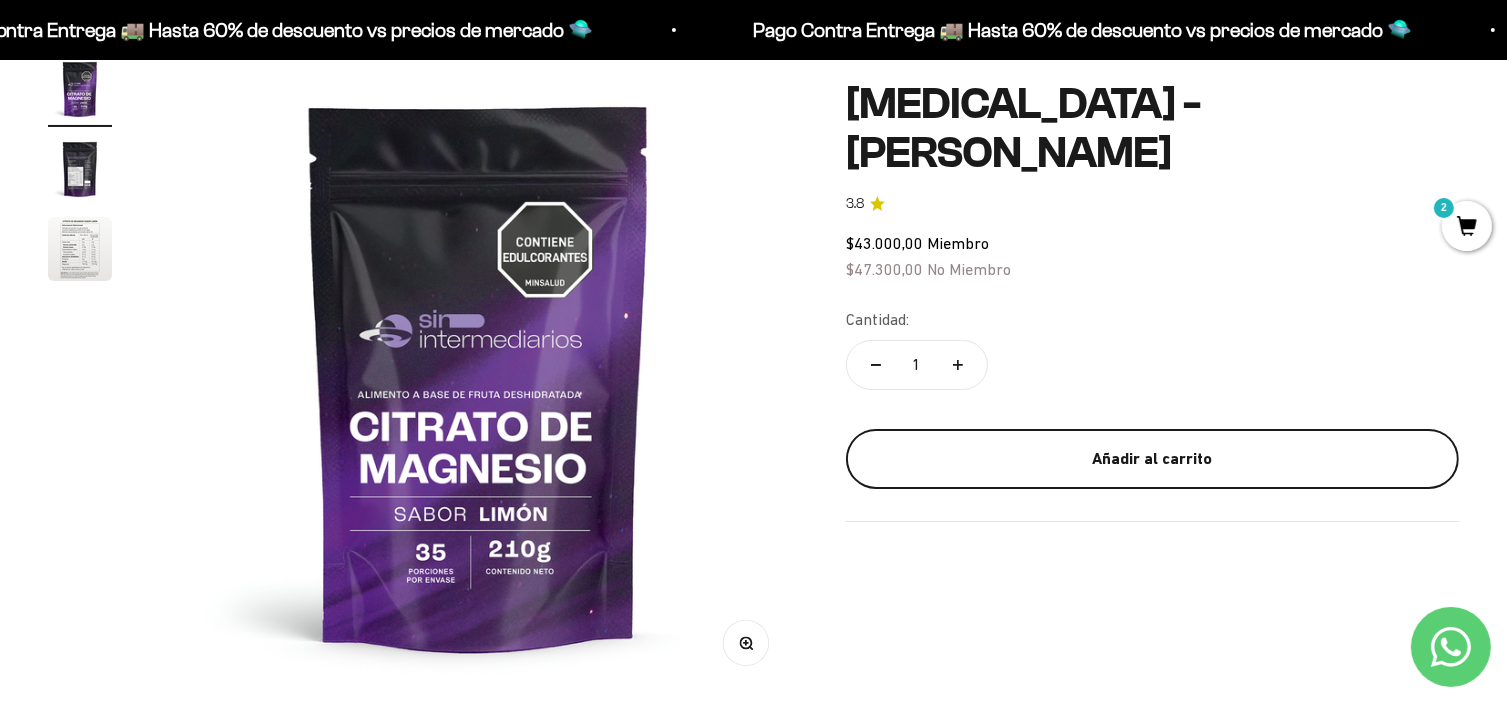 click on "Añadir al carrito" at bounding box center (1152, 459) 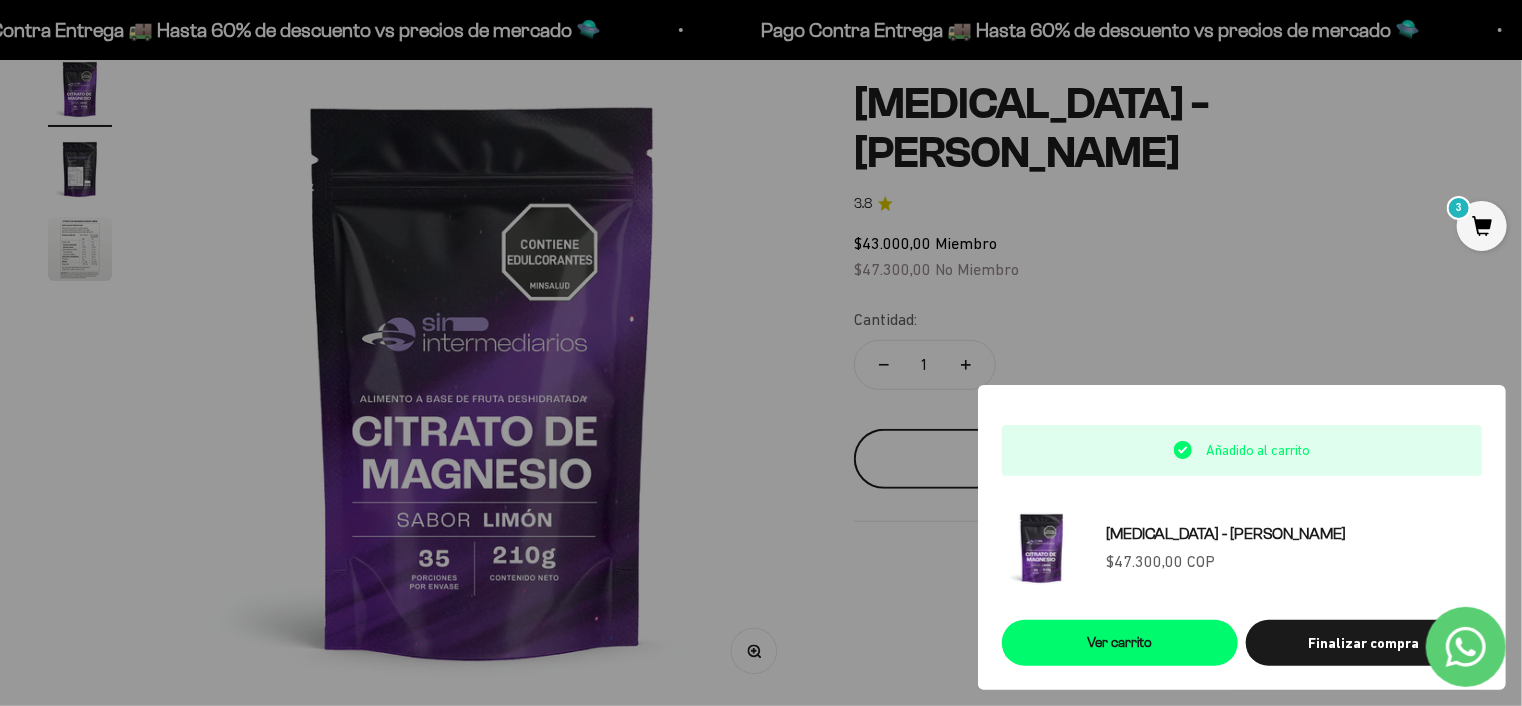 type 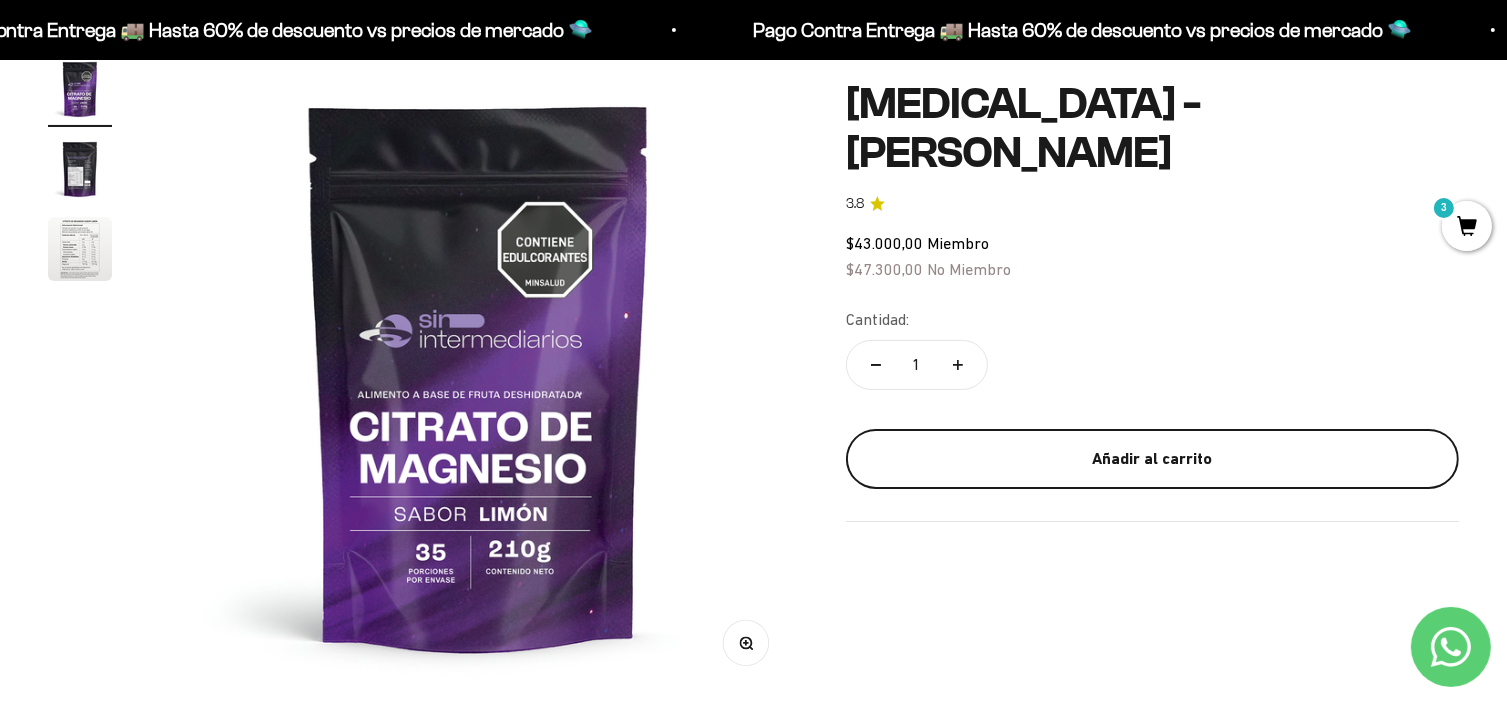 click on "Añadir al carrito" at bounding box center [1152, 459] 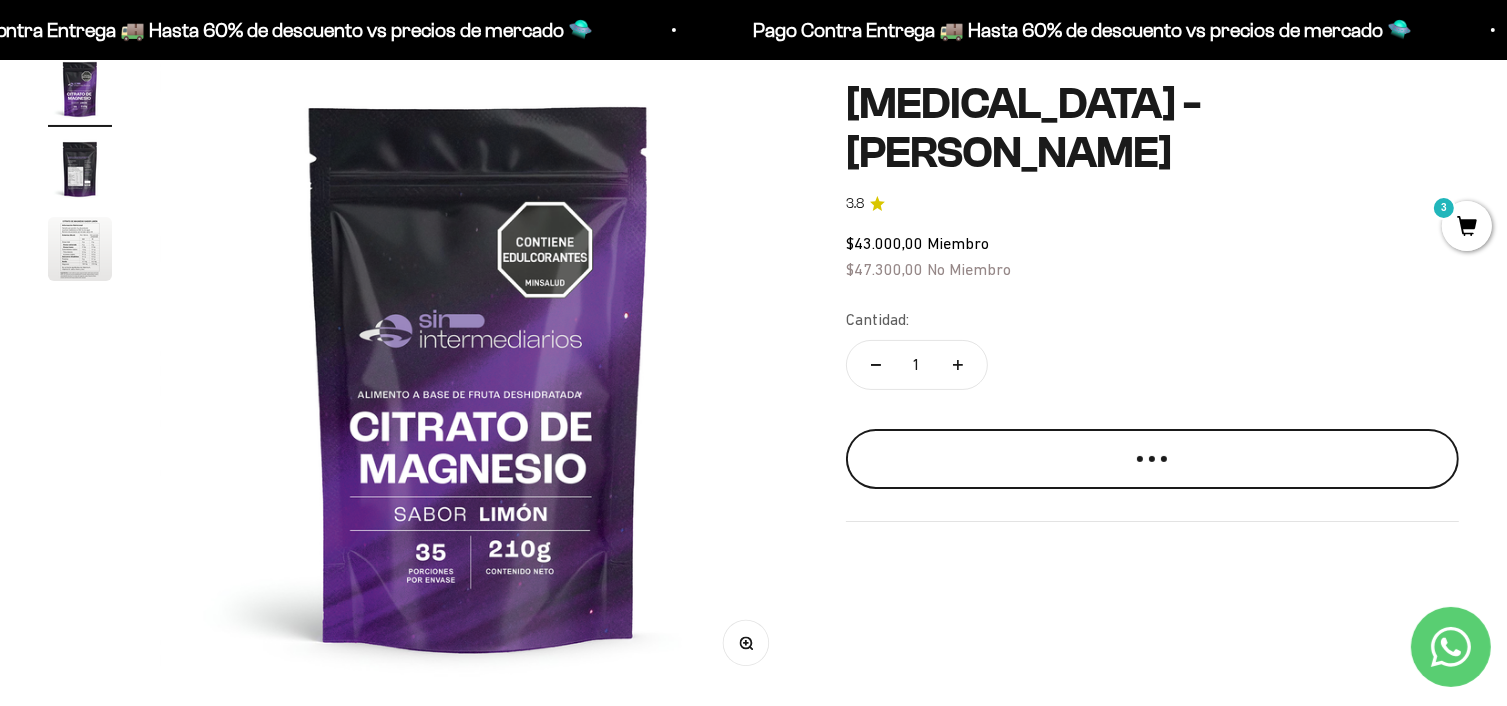 click on "Añadir al carrito" at bounding box center (1152, 459) 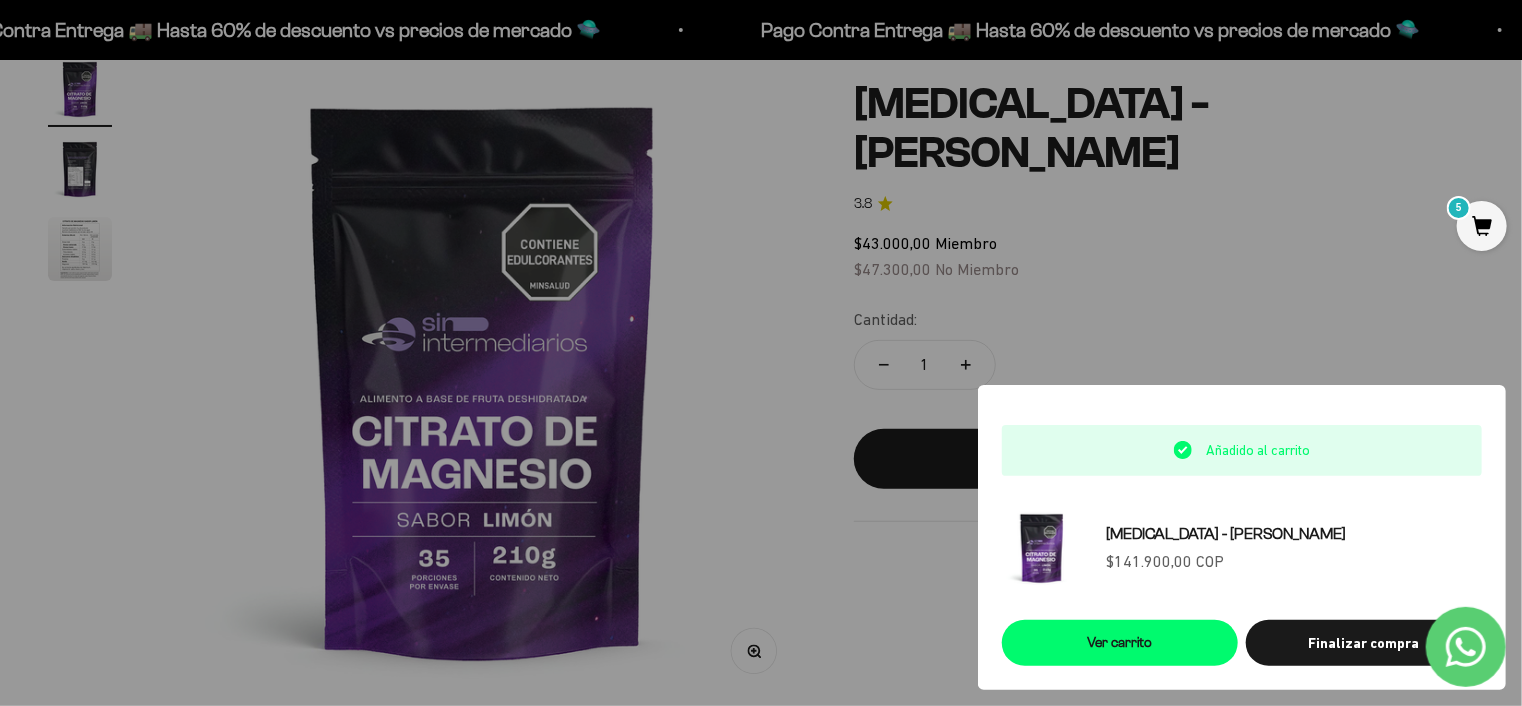 click on "5" at bounding box center [1482, 226] 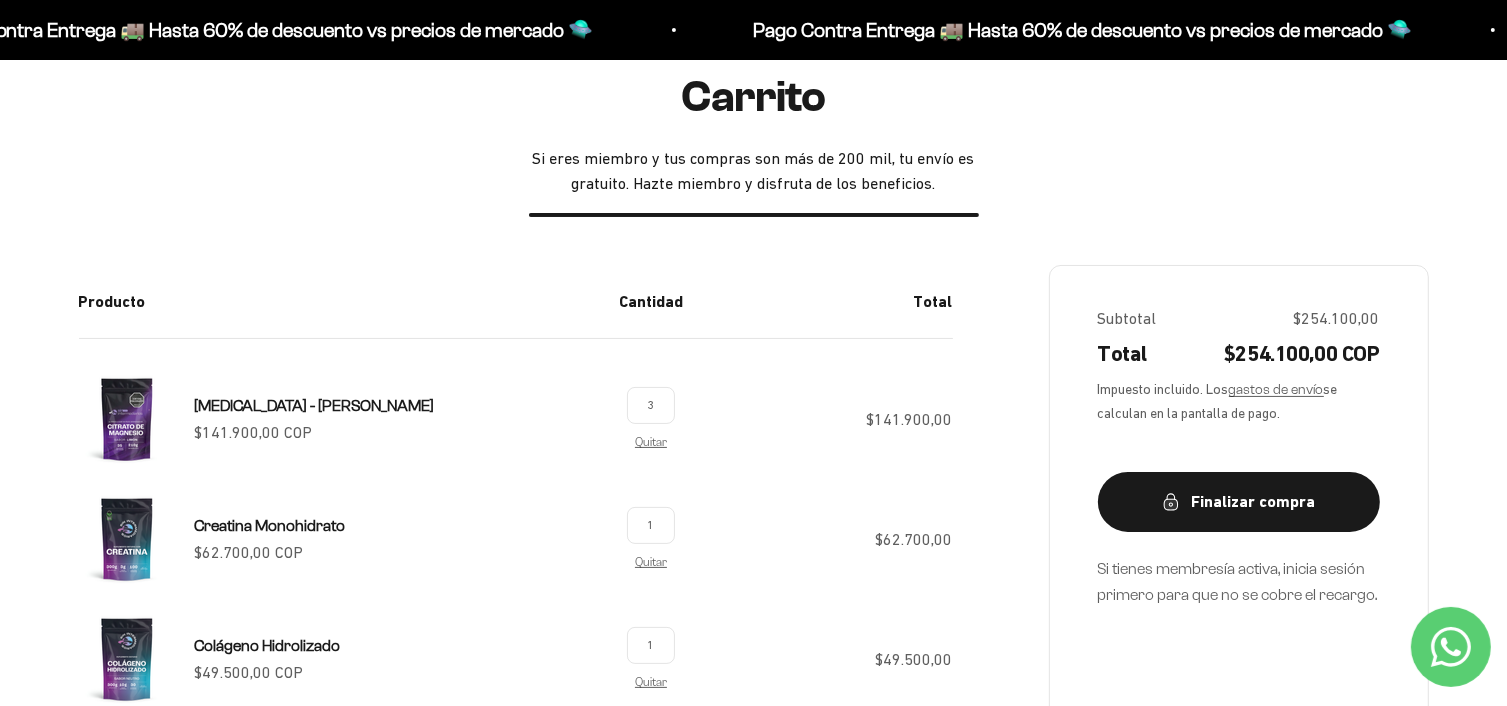 scroll, scrollTop: 300, scrollLeft: 0, axis: vertical 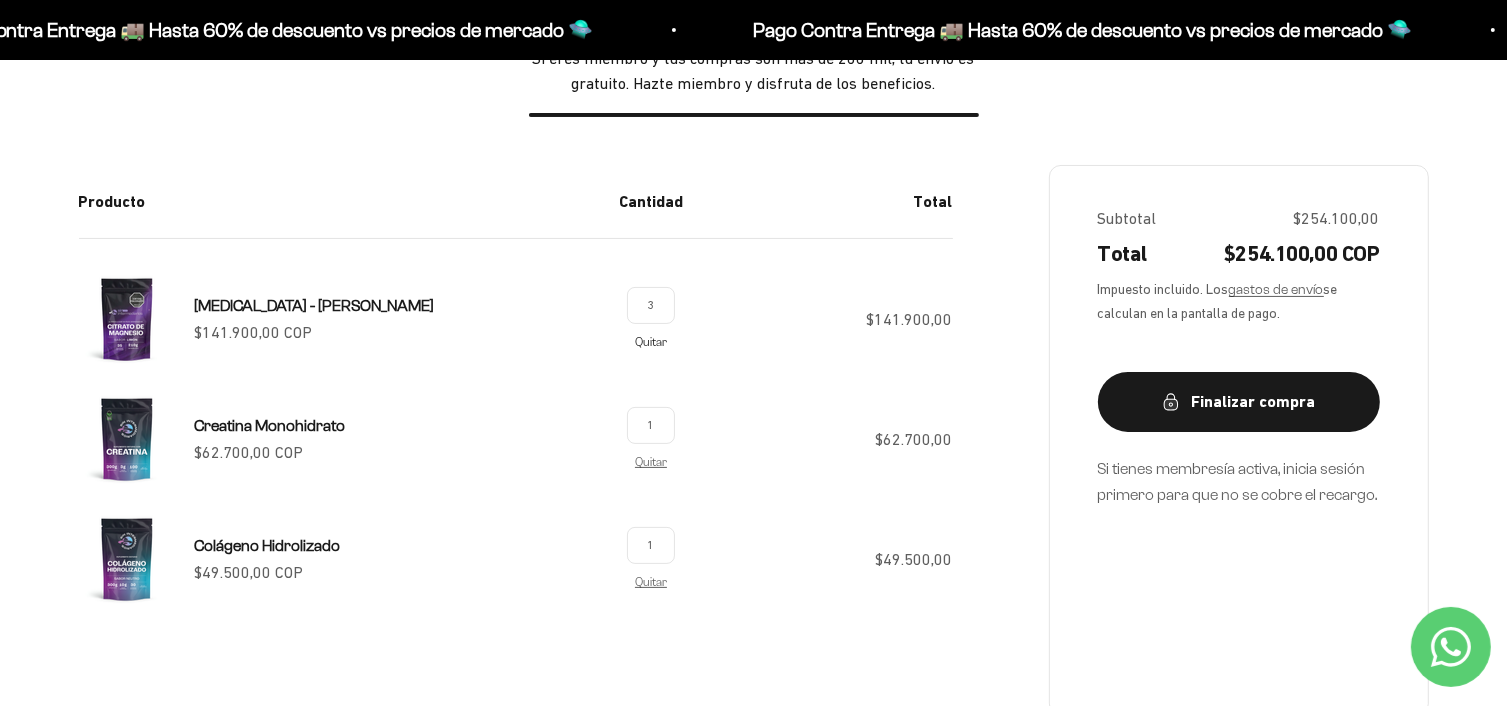 click on "Quitar" at bounding box center (651, 341) 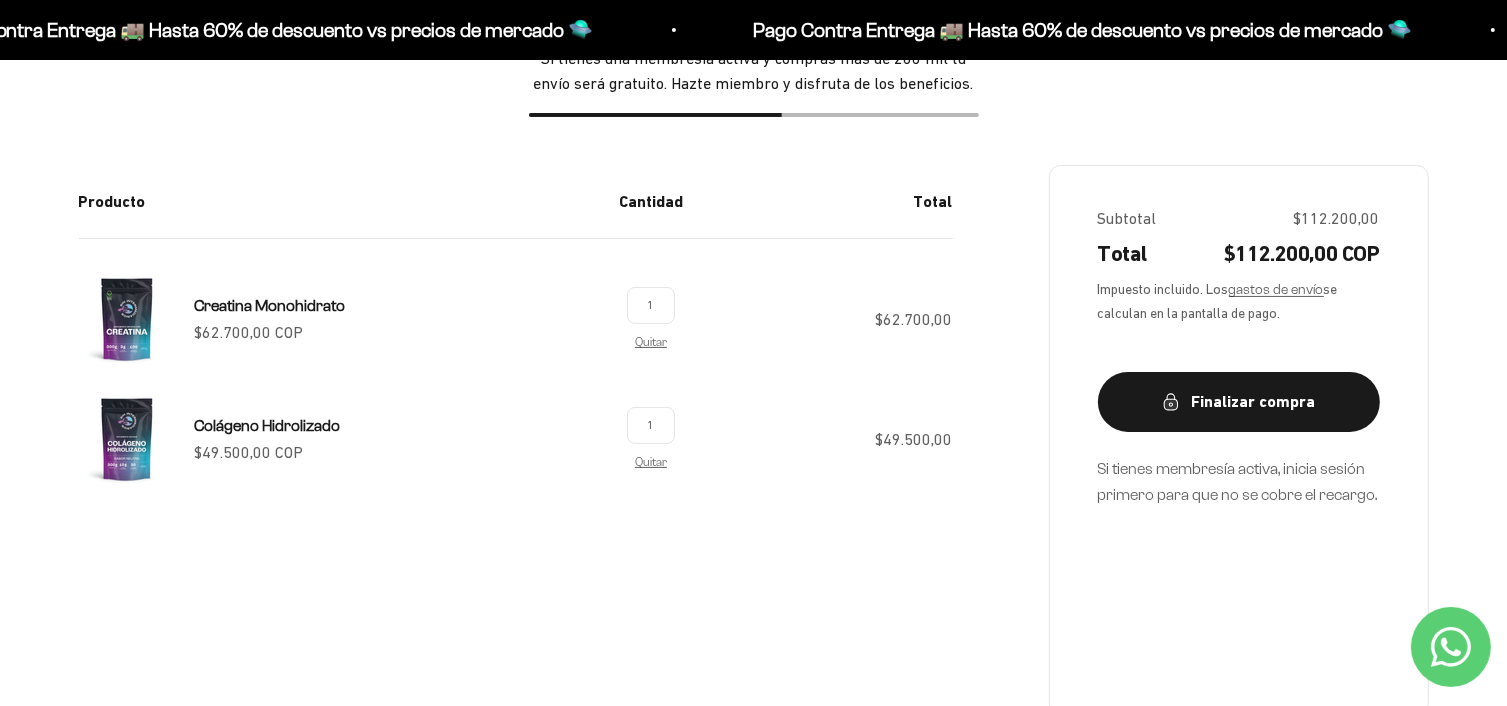 scroll, scrollTop: 0, scrollLeft: 0, axis: both 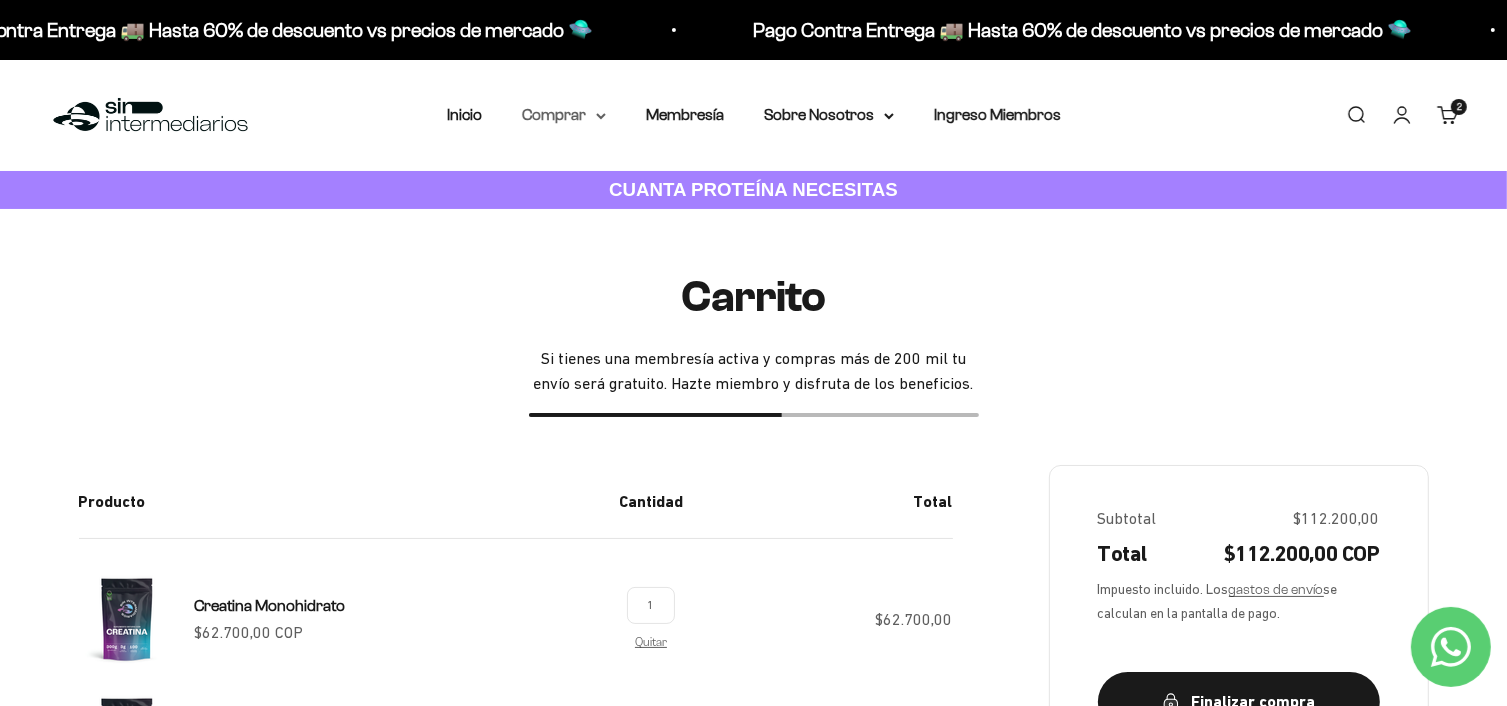 click on "Comprar" at bounding box center (564, 115) 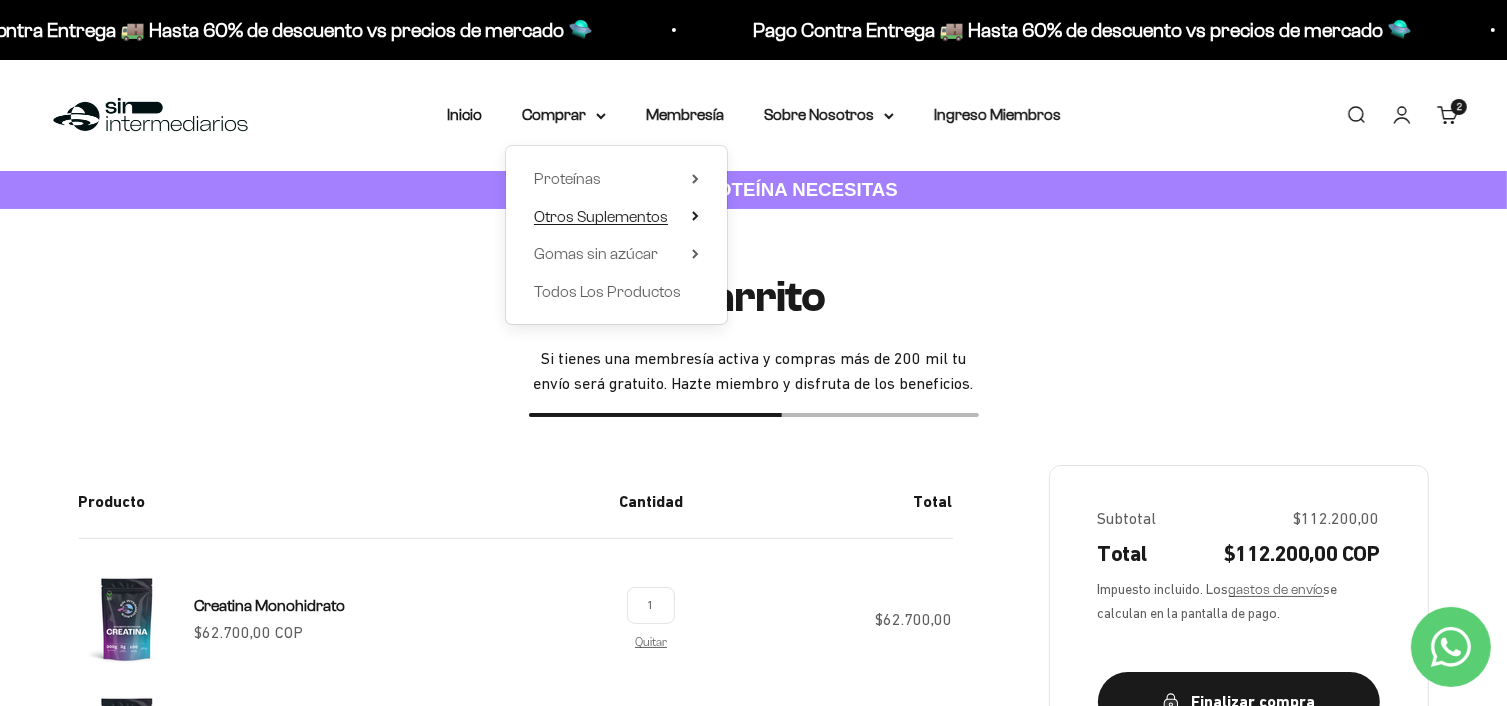 click on "Otros Suplementos" at bounding box center [601, 217] 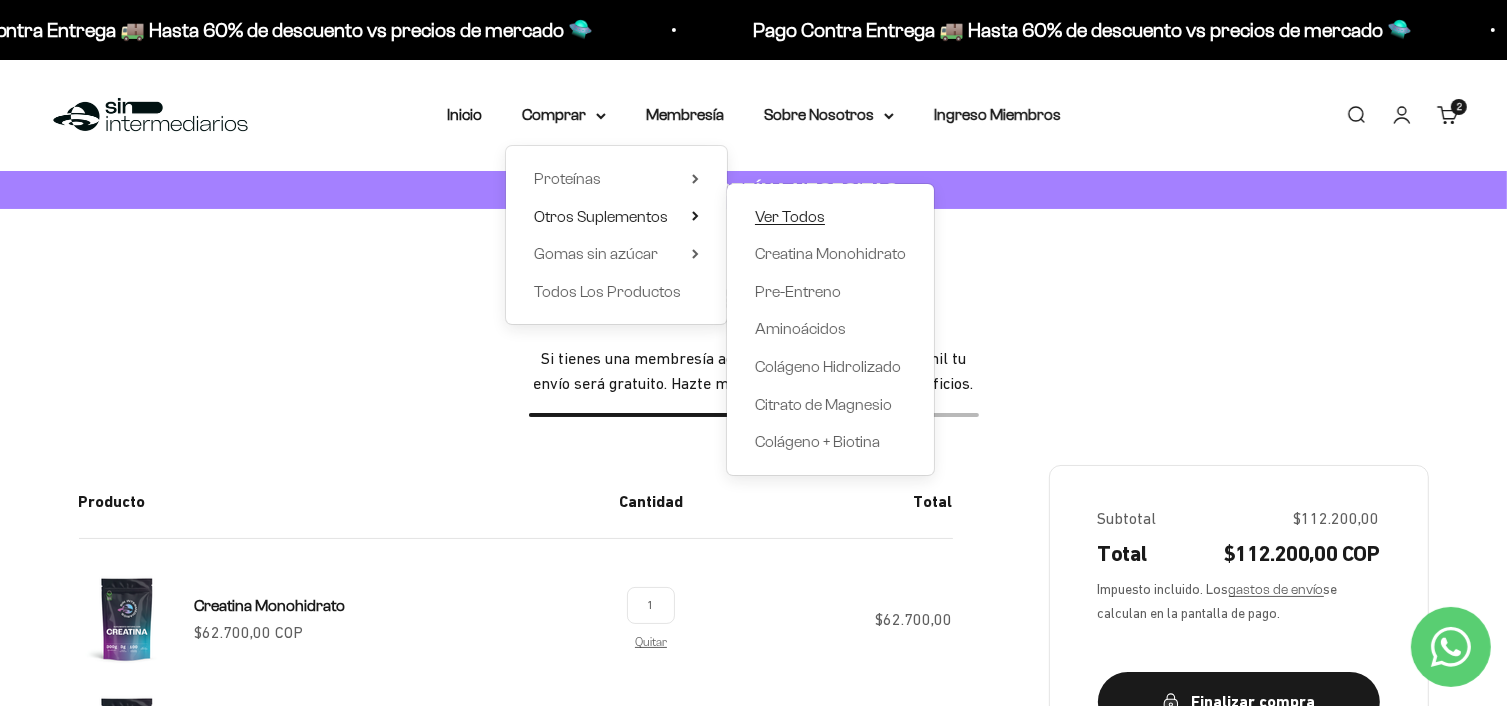 click on "Ver Todos" at bounding box center [790, 216] 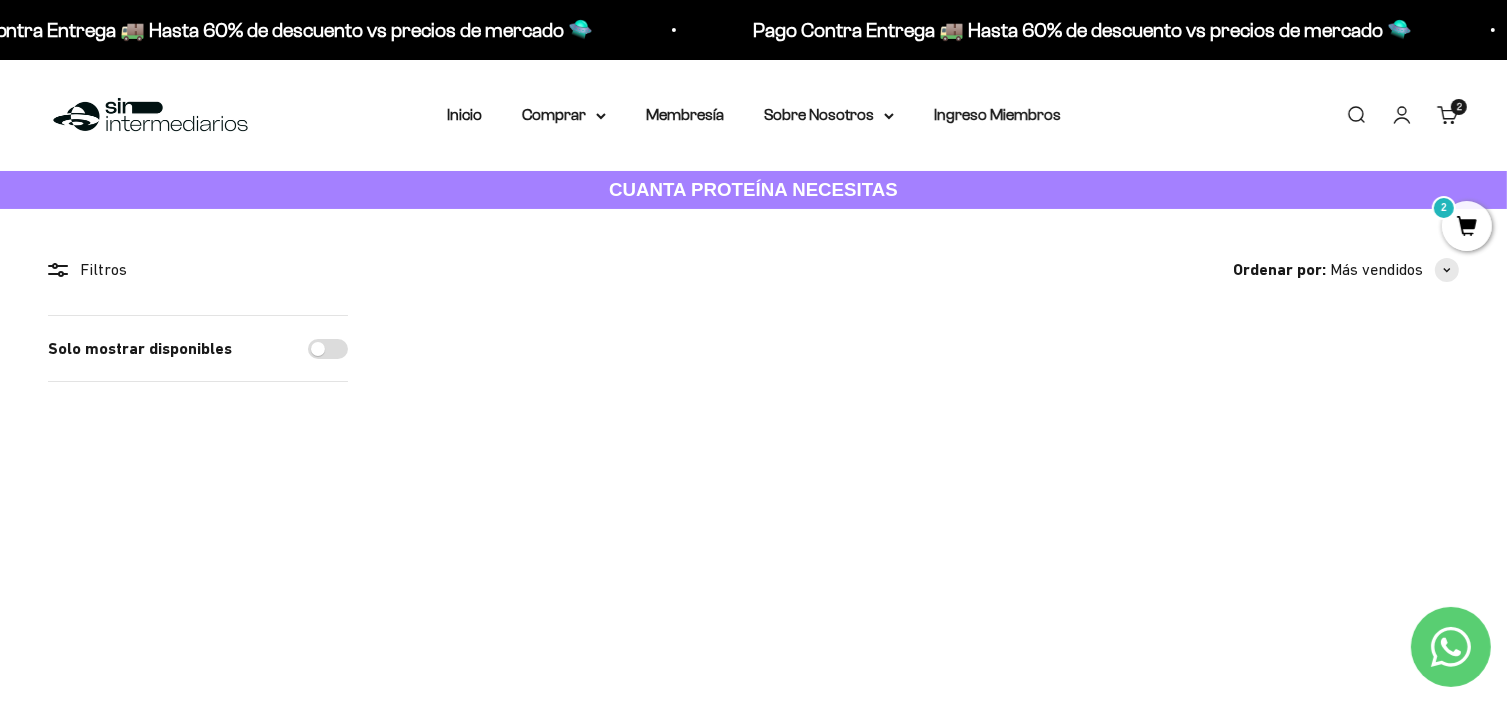 scroll, scrollTop: 100, scrollLeft: 0, axis: vertical 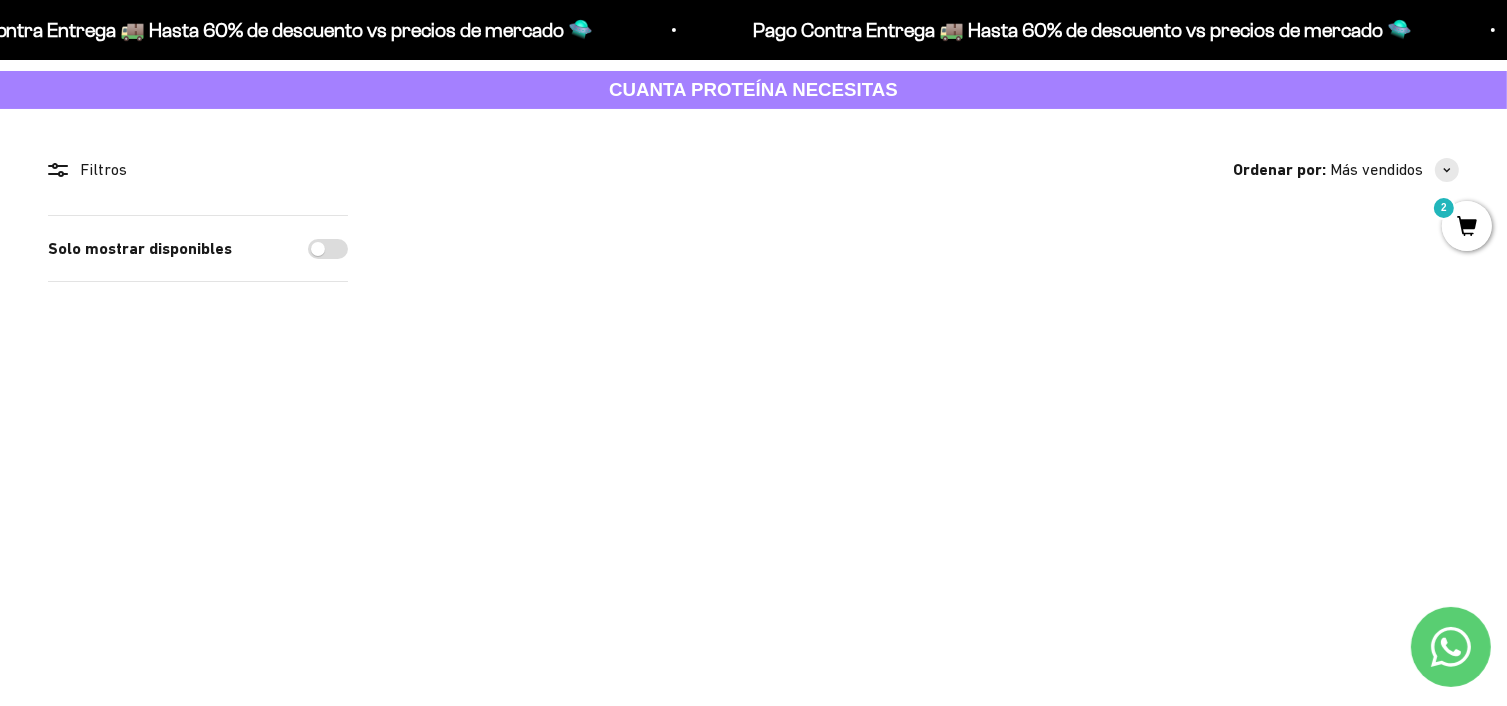 click at bounding box center [784, 385] 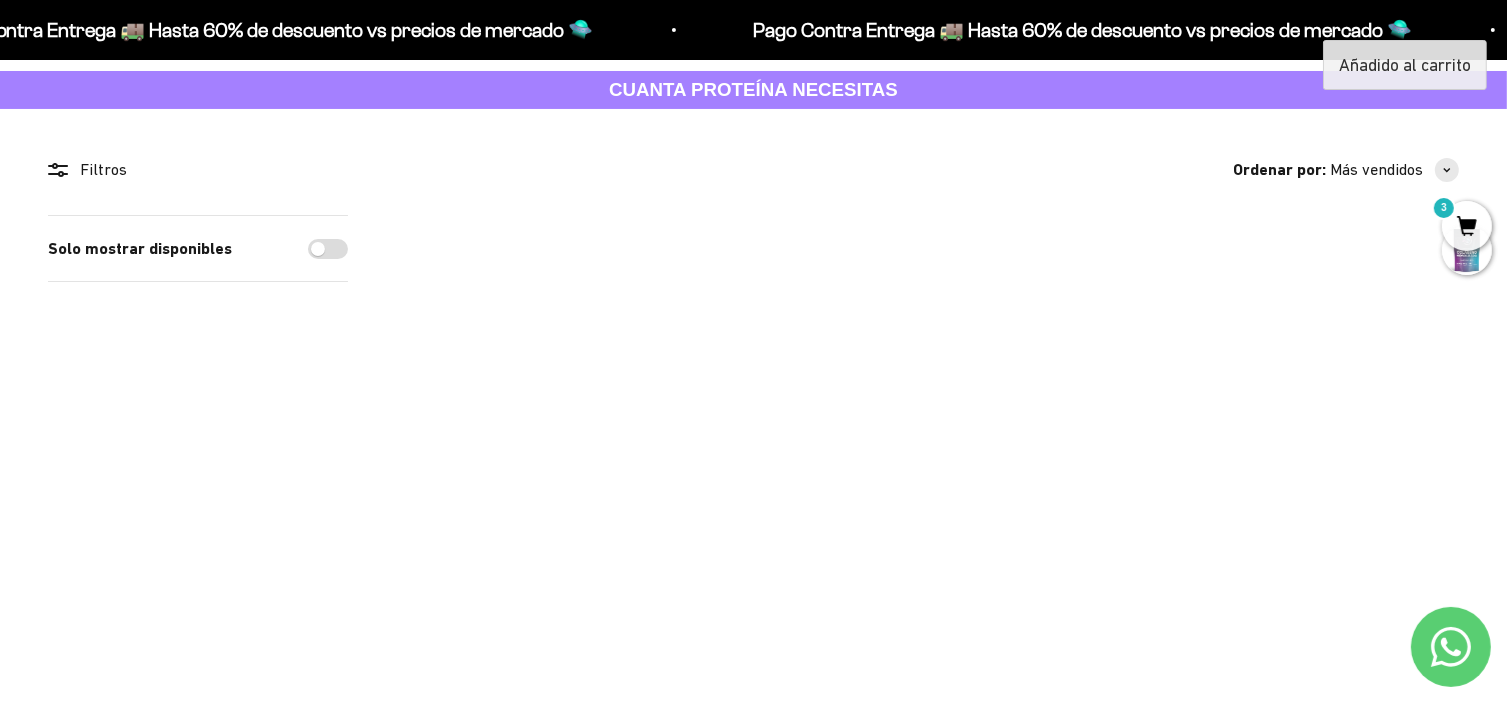 click on "Ir al contenido
Pago Contra Entrega 🚚 Hasta 60% de descuento vs precios de mercado 🛸
Pago Contra Entrega 🚚 Hasta 60% de descuento vs precios de mercado 🛸
Pago Contra Entrega 🚚 Hasta 60% de descuento vs precios de mercado 🛸
Pago Contra Entrega 🚚 Hasta 60% de descuento vs precios de mercado 🛸
Pago Contra Entrega 🚚 Hasta 60% de descuento vs precios de mercado 🛸
Pago Contra Entrega 🚚 Hasta 60% de descuento vs precios de mercado 🛸
Pago Contra Entrega 🚚 Hasta 60% de descuento vs precios de mercado 🛸
Pago Contra Entrega 🚚 Hasta 60% de descuento vs precios de mercado 🛸
Pago Contra Entrega 🚚 Hasta 60% de descuento vs precios de mercado 🛸" at bounding box center (753, 1477) 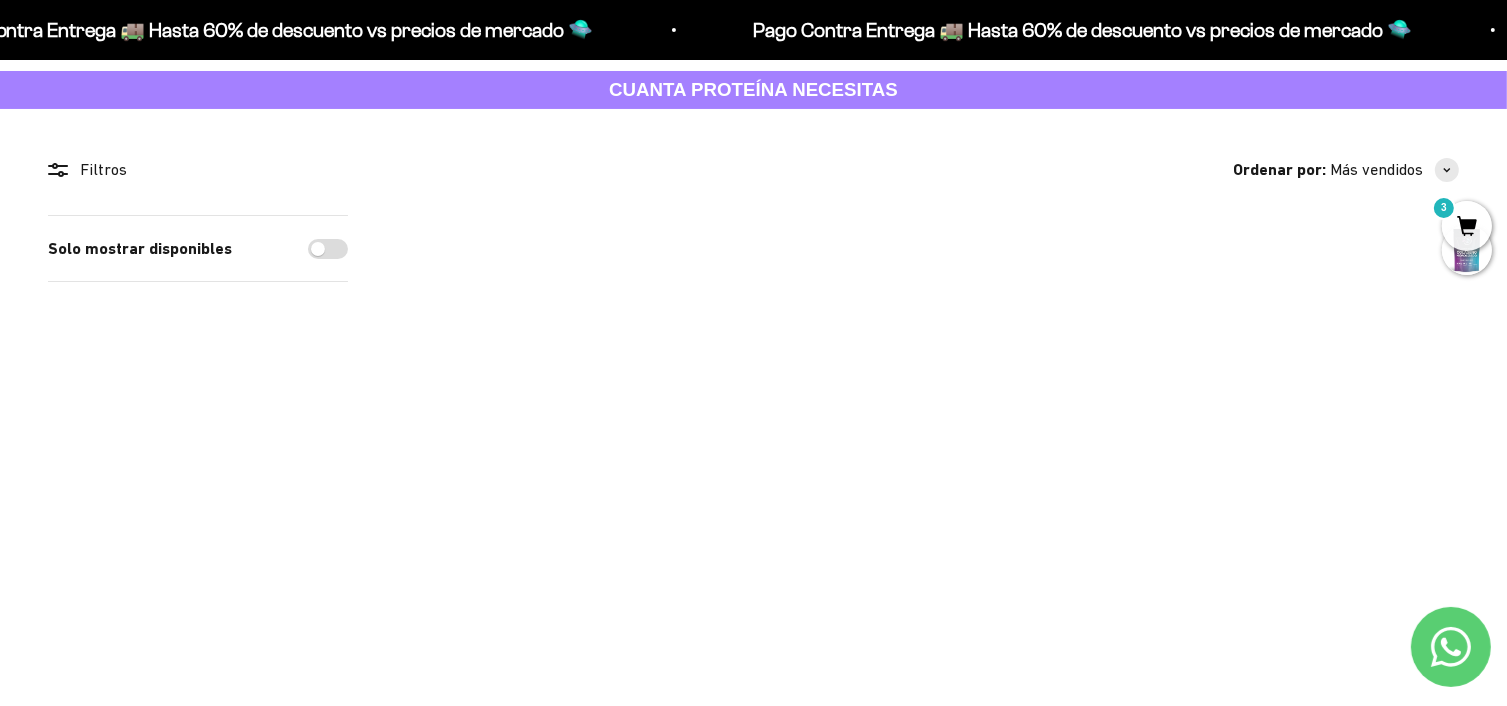 click on "3" at bounding box center [1467, 226] 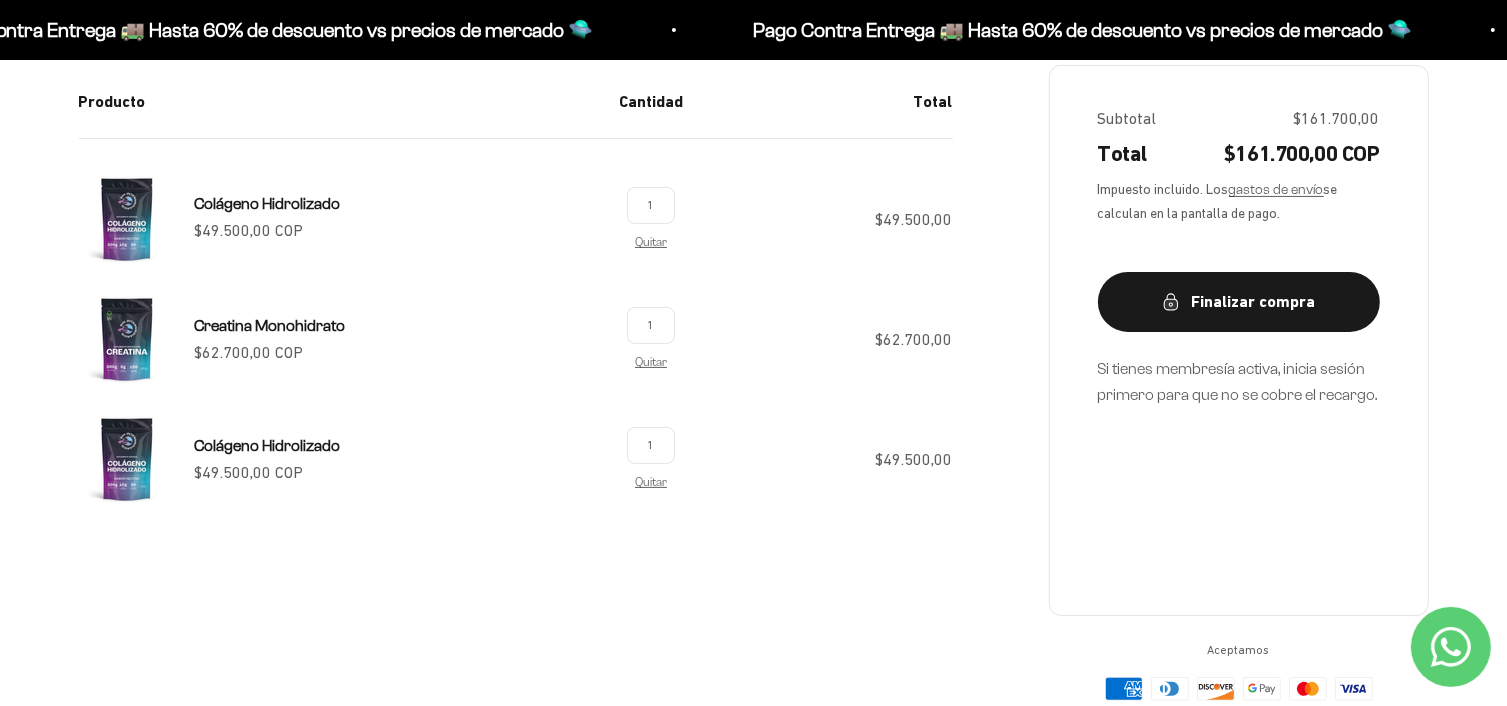 scroll, scrollTop: 200, scrollLeft: 0, axis: vertical 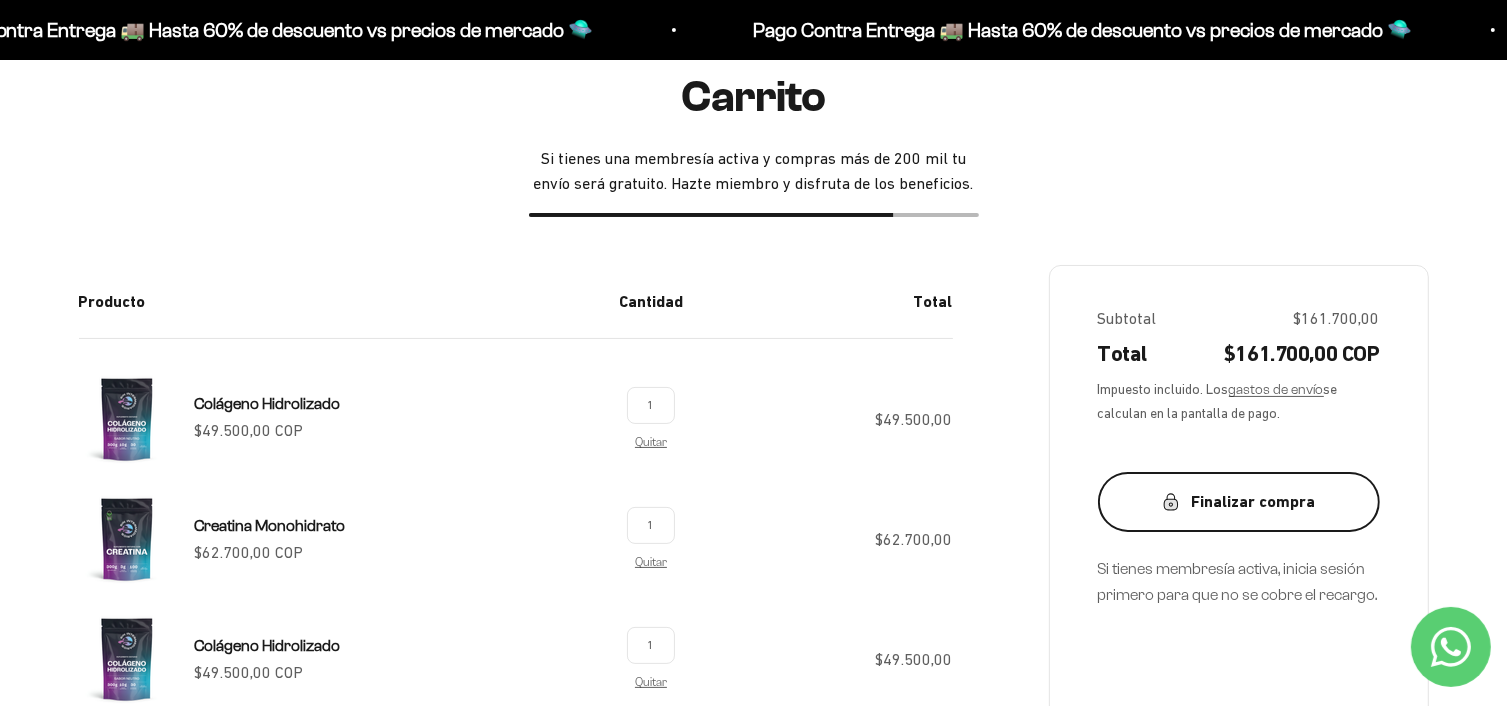 click on "Finalizar compra" at bounding box center (1239, 502) 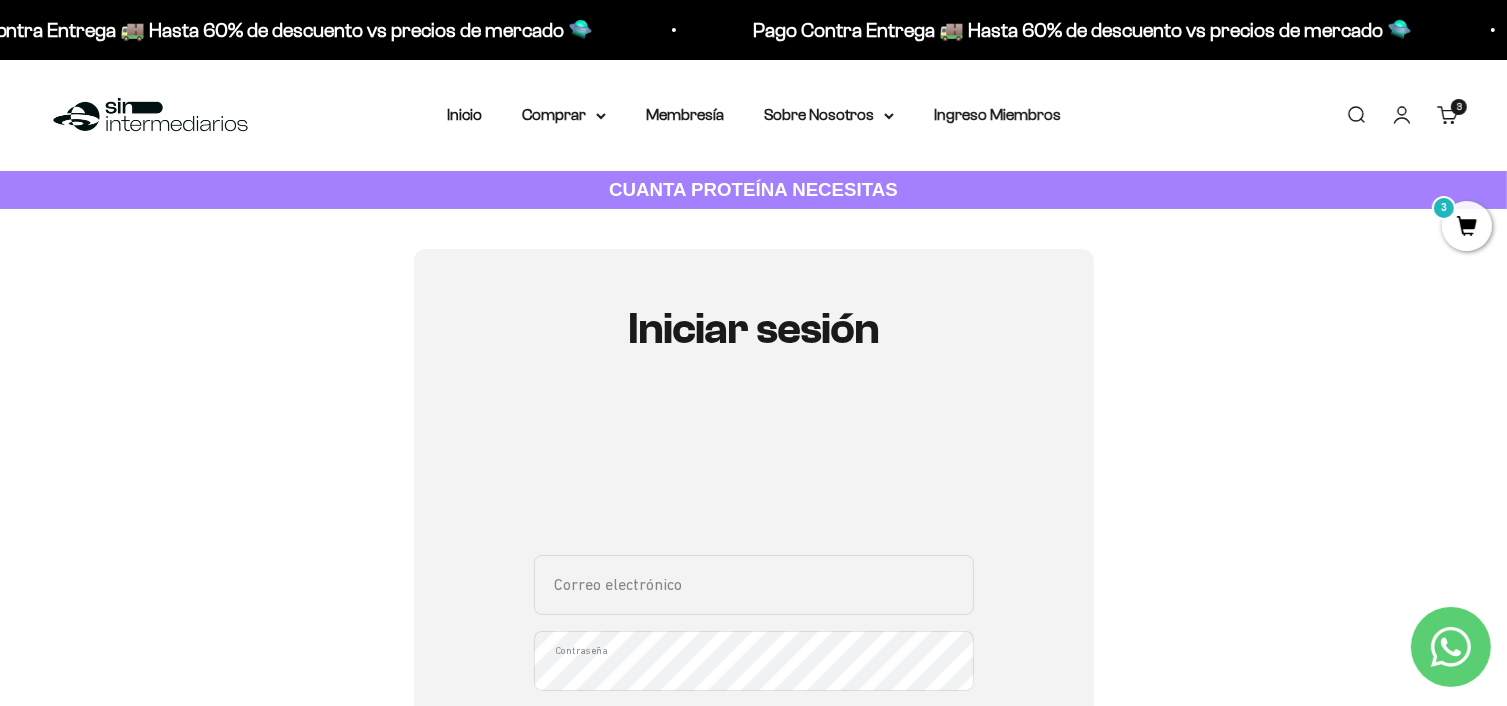 scroll, scrollTop: 200, scrollLeft: 0, axis: vertical 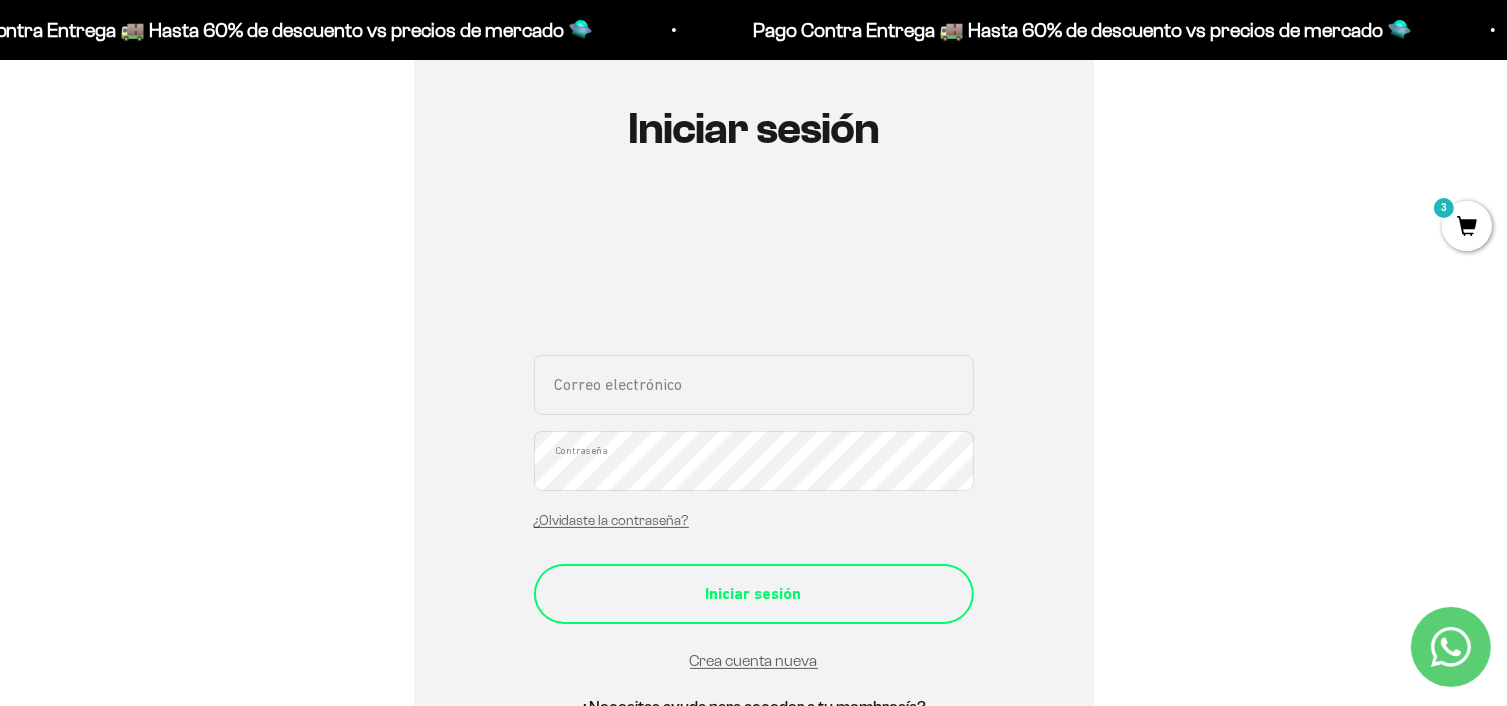 type on "[PERSON_NAME][EMAIL_ADDRESS][PERSON_NAME][PERSON_NAME][DOMAIN_NAME]" 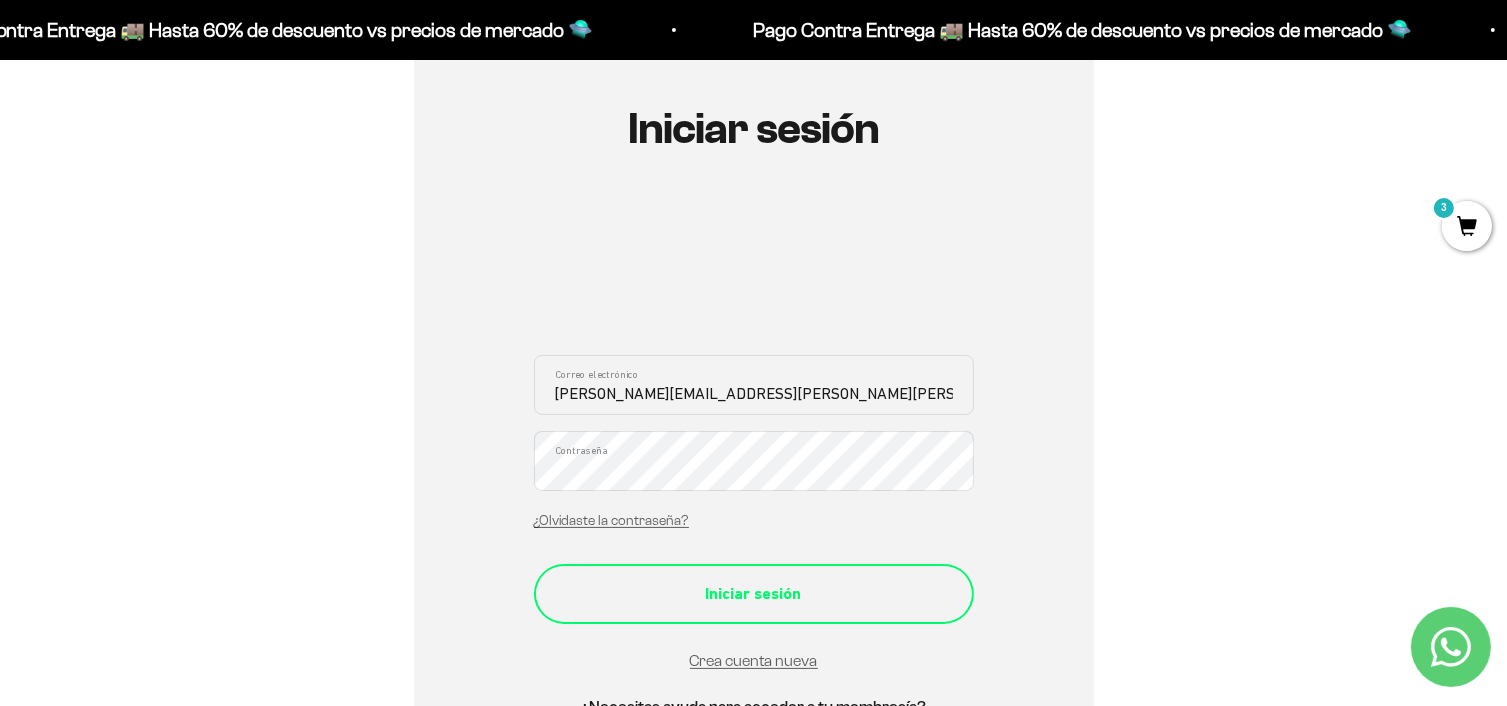 click on "Iniciar sesión" at bounding box center (754, 594) 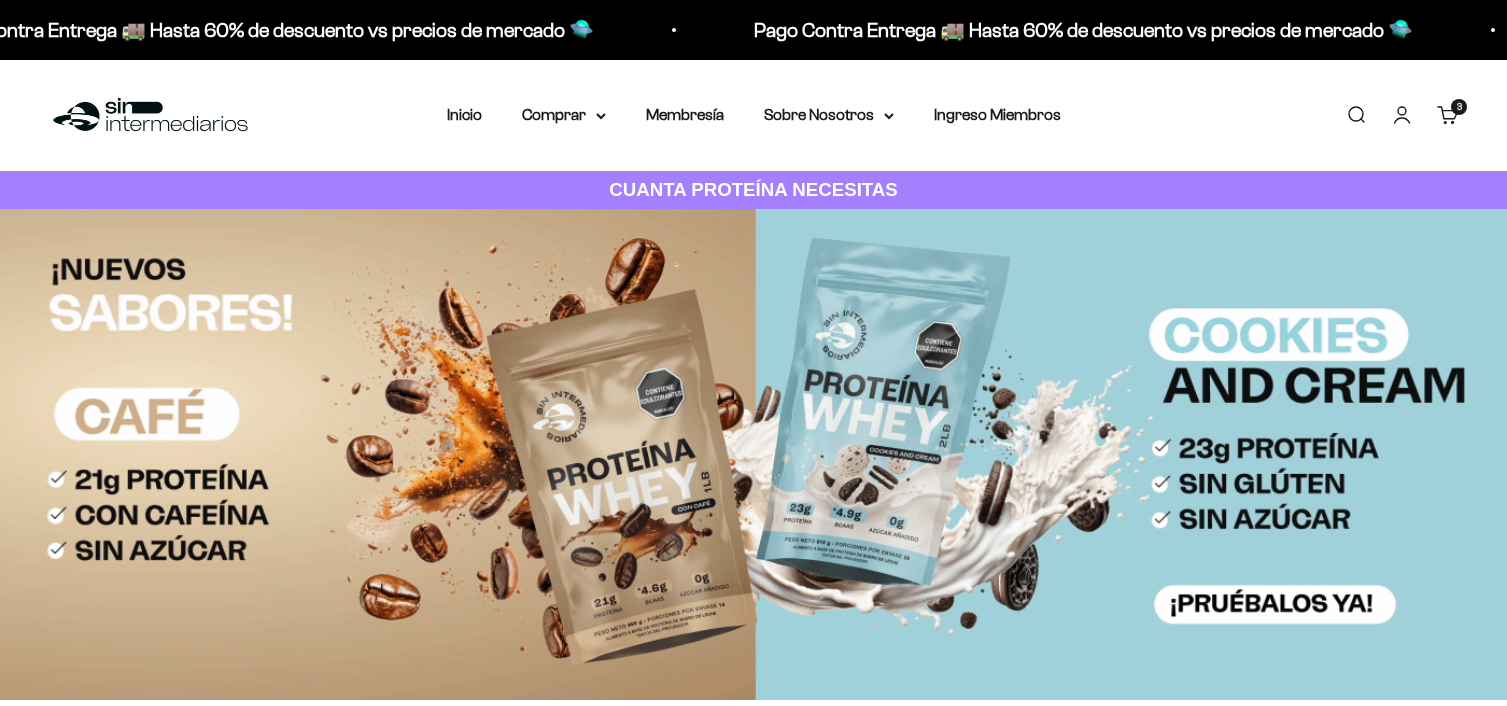 drag, startPoint x: 1452, startPoint y: 103, endPoint x: 1458, endPoint y: 125, distance: 22.803509 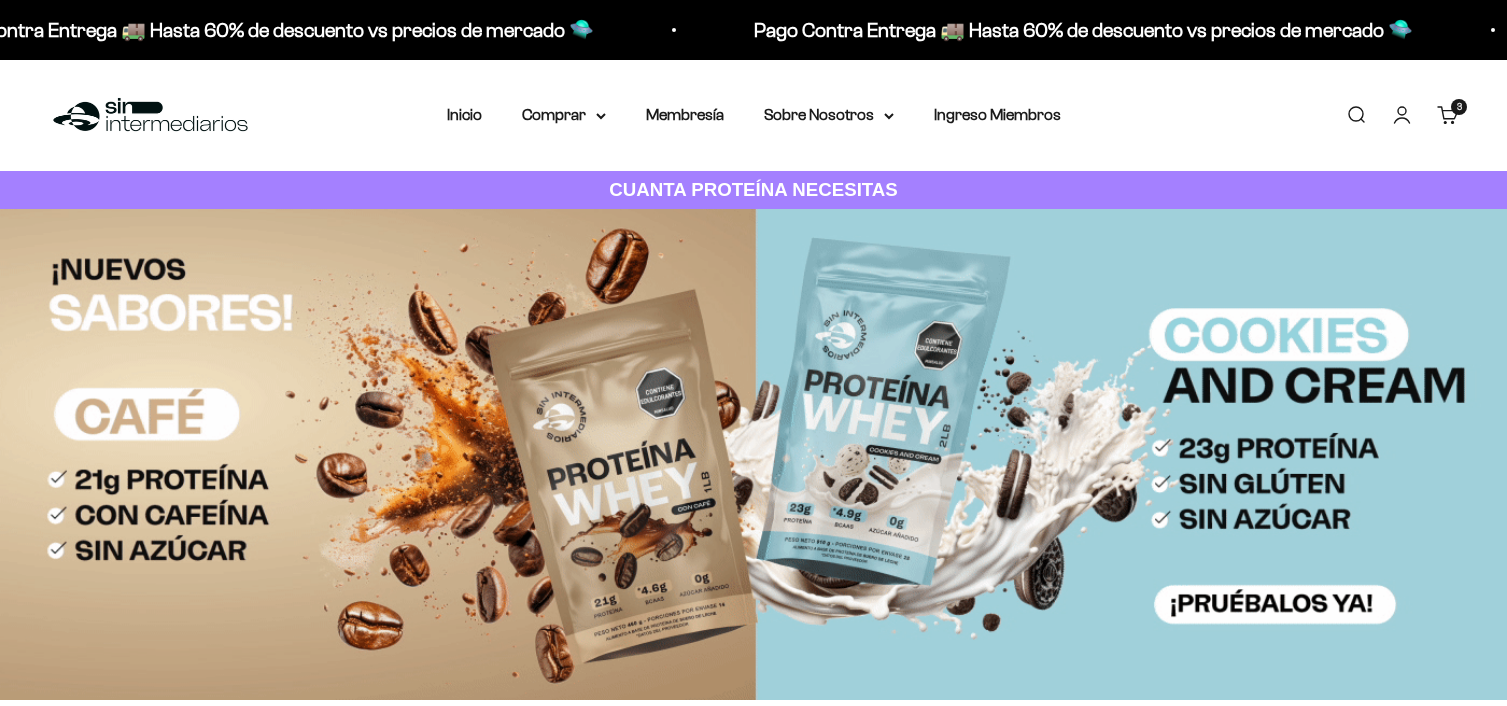 click on "3 artículos
3" at bounding box center [1459, 107] 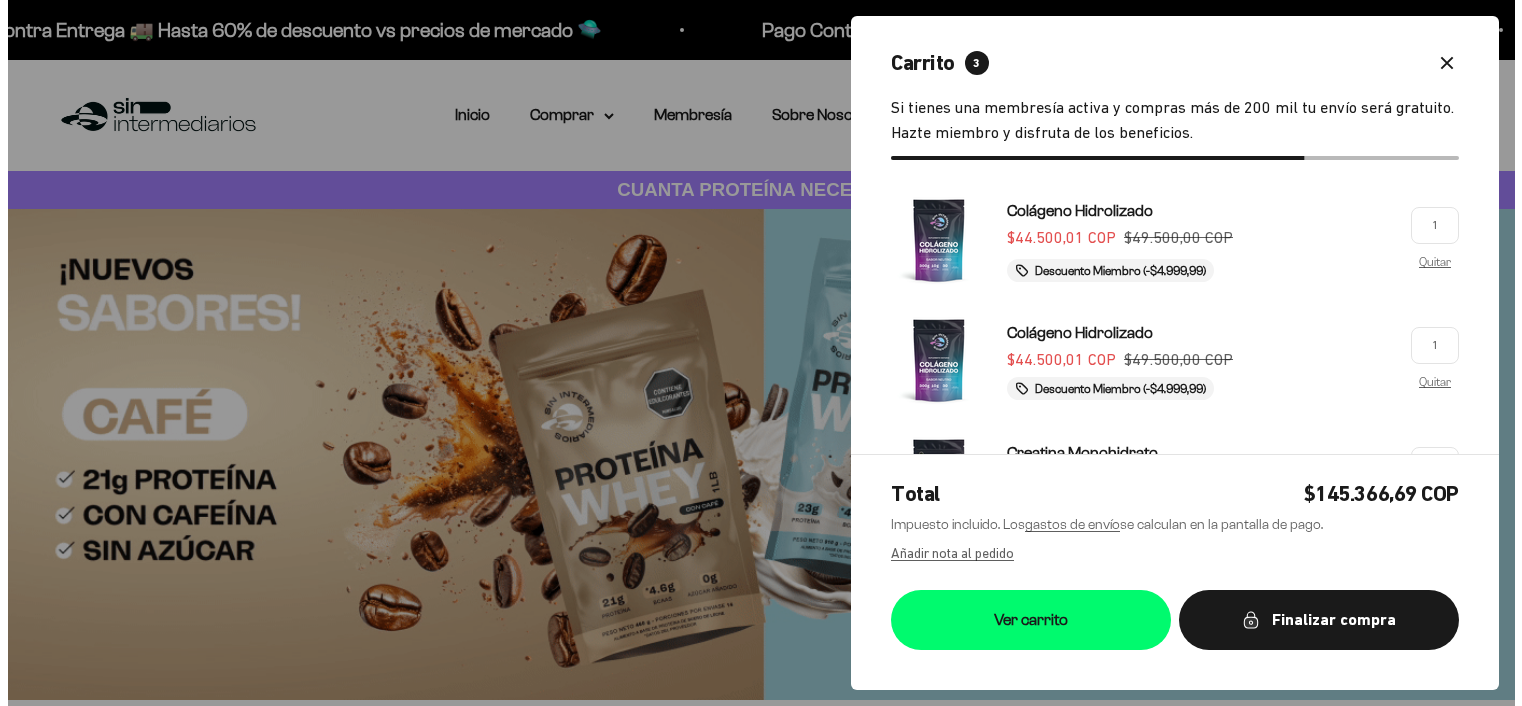 scroll, scrollTop: 0, scrollLeft: 0, axis: both 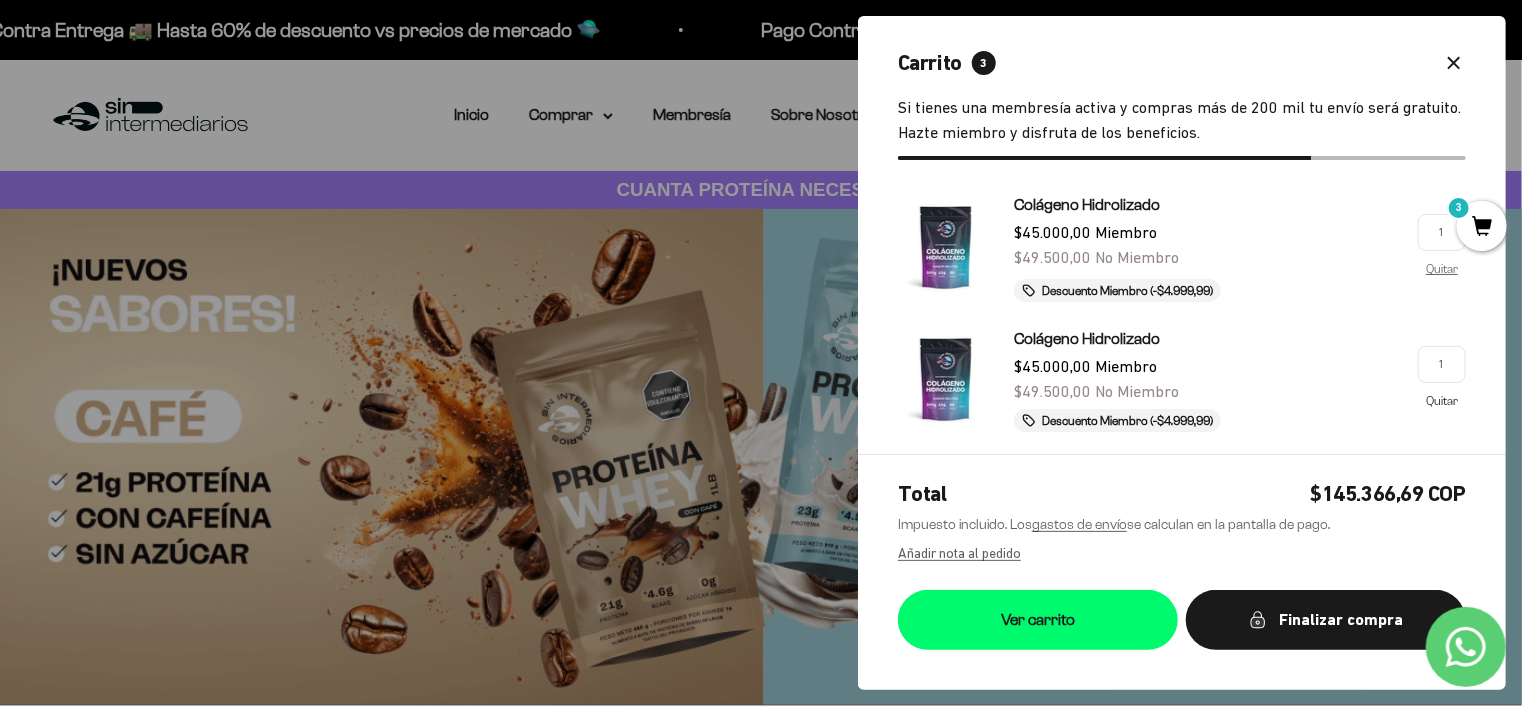 click on "Quitar" at bounding box center (1442, 400) 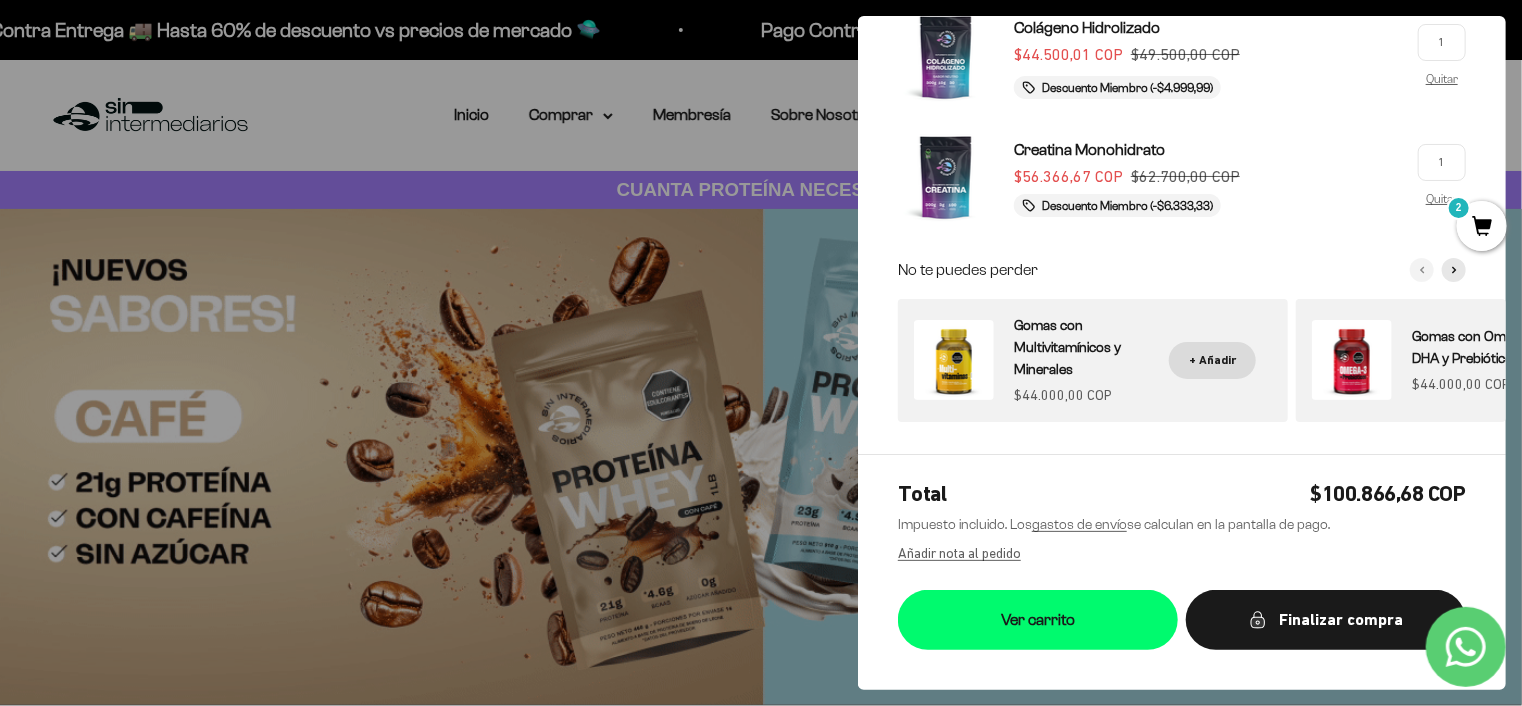 scroll, scrollTop: 0, scrollLeft: 0, axis: both 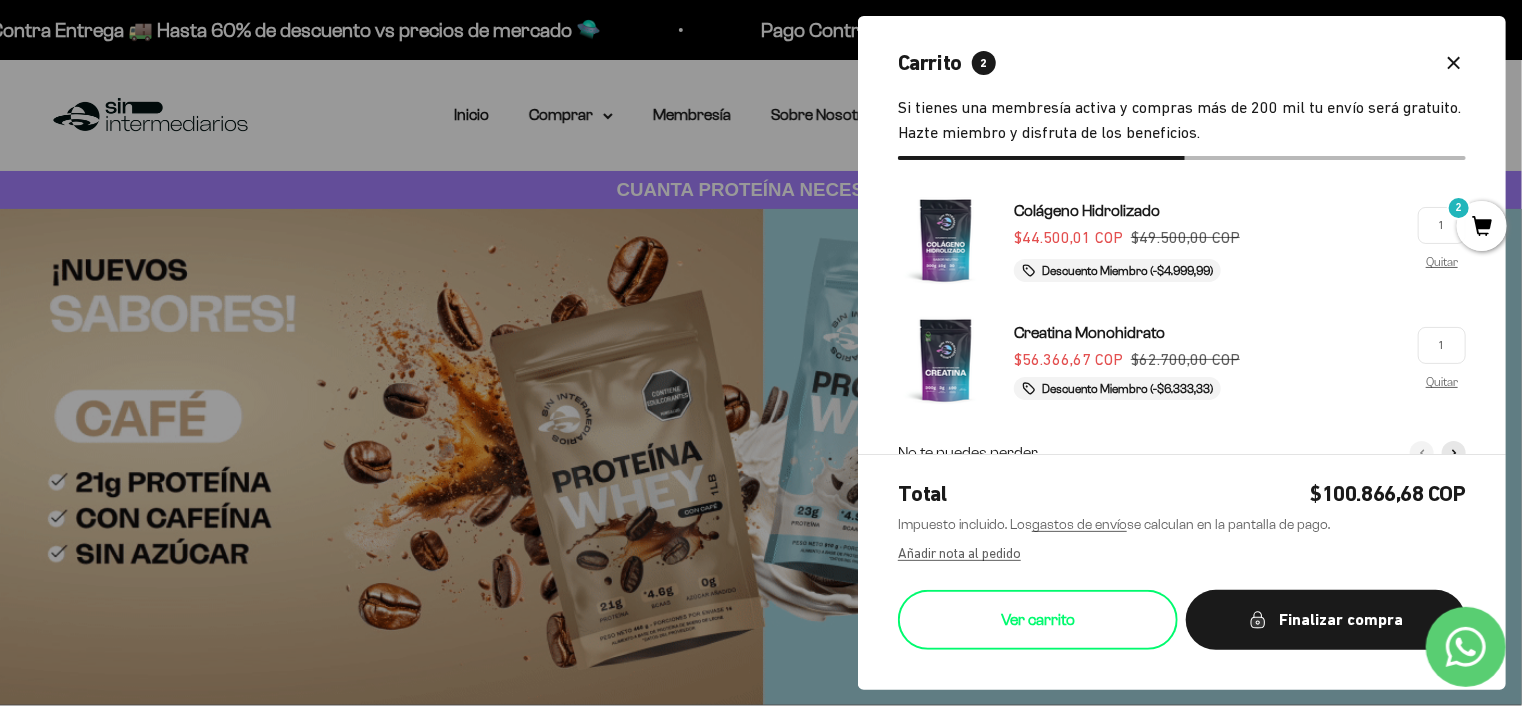 click on "Ver carrito" at bounding box center (1038, 620) 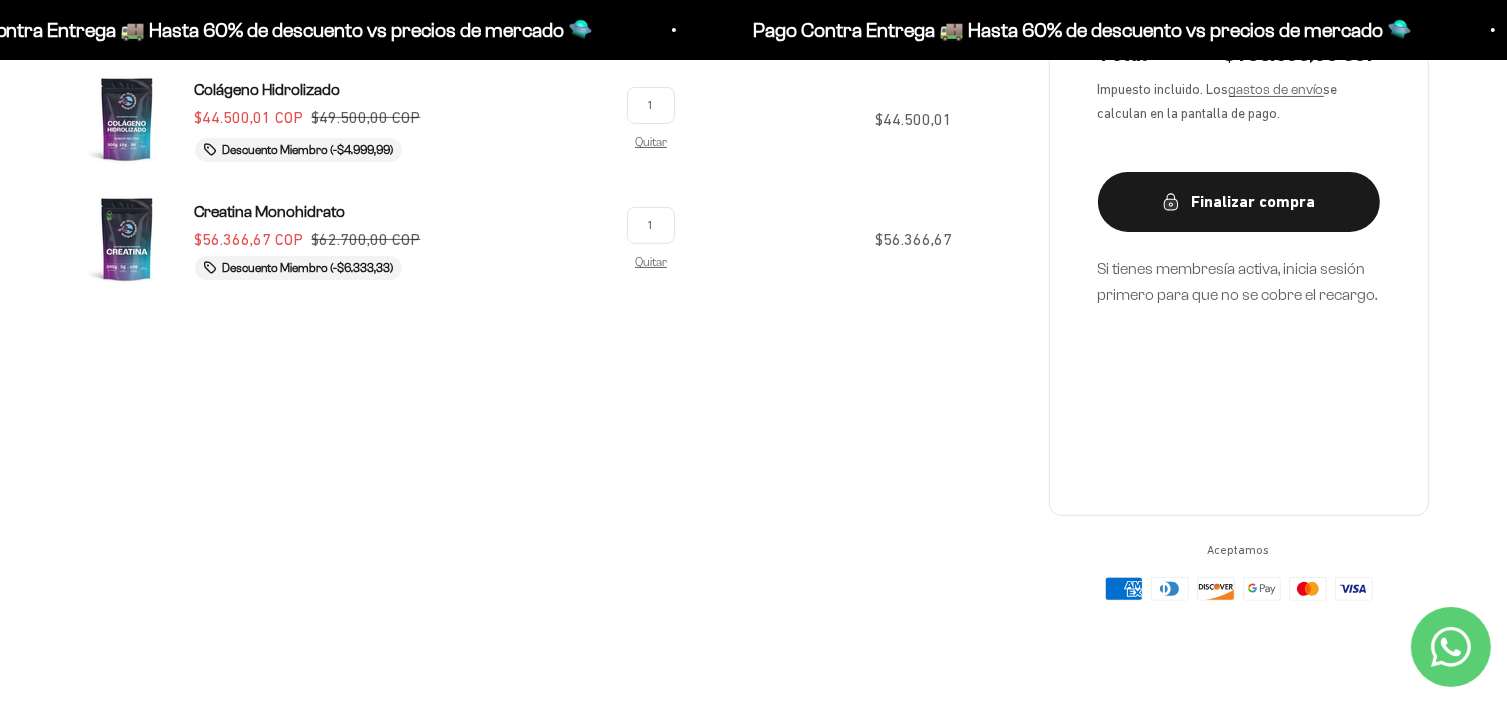 scroll, scrollTop: 0, scrollLeft: 0, axis: both 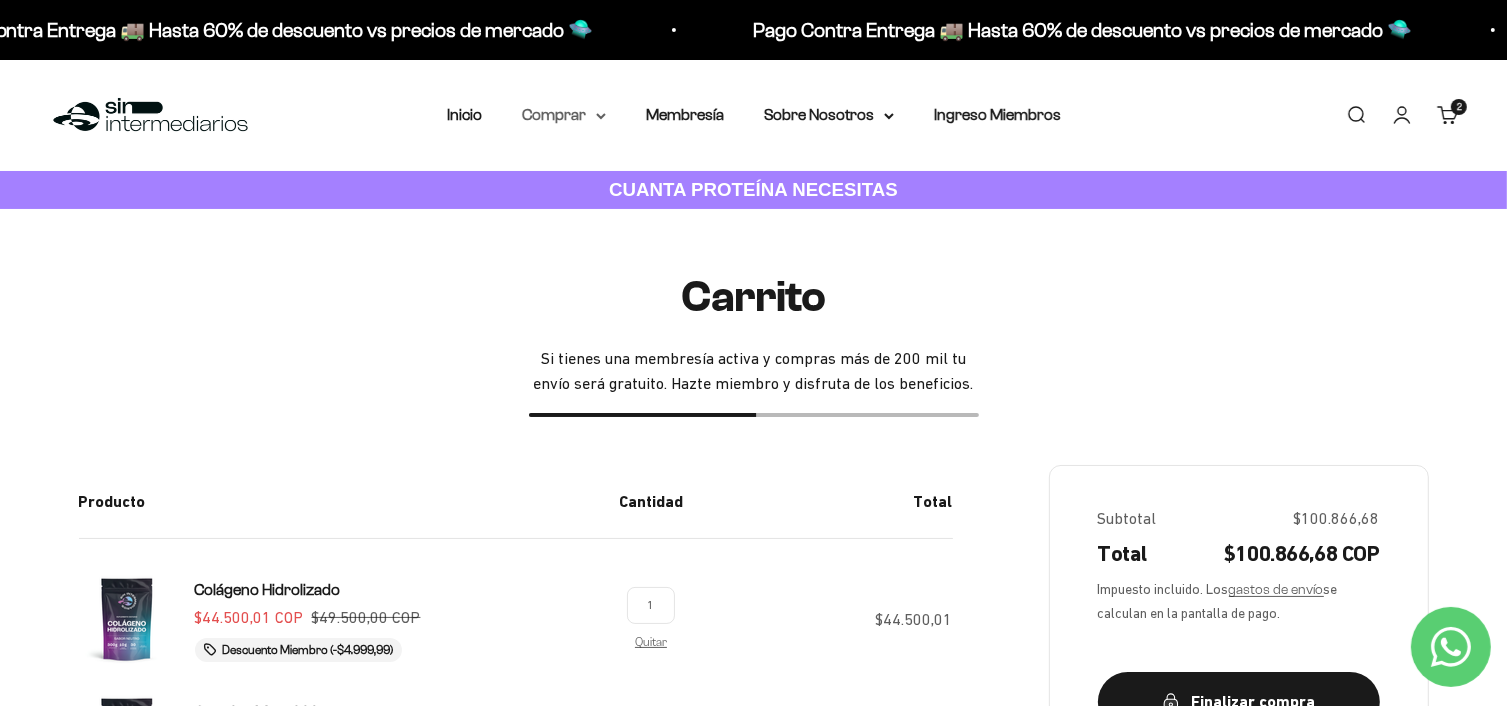 click on "Comprar" at bounding box center (564, 115) 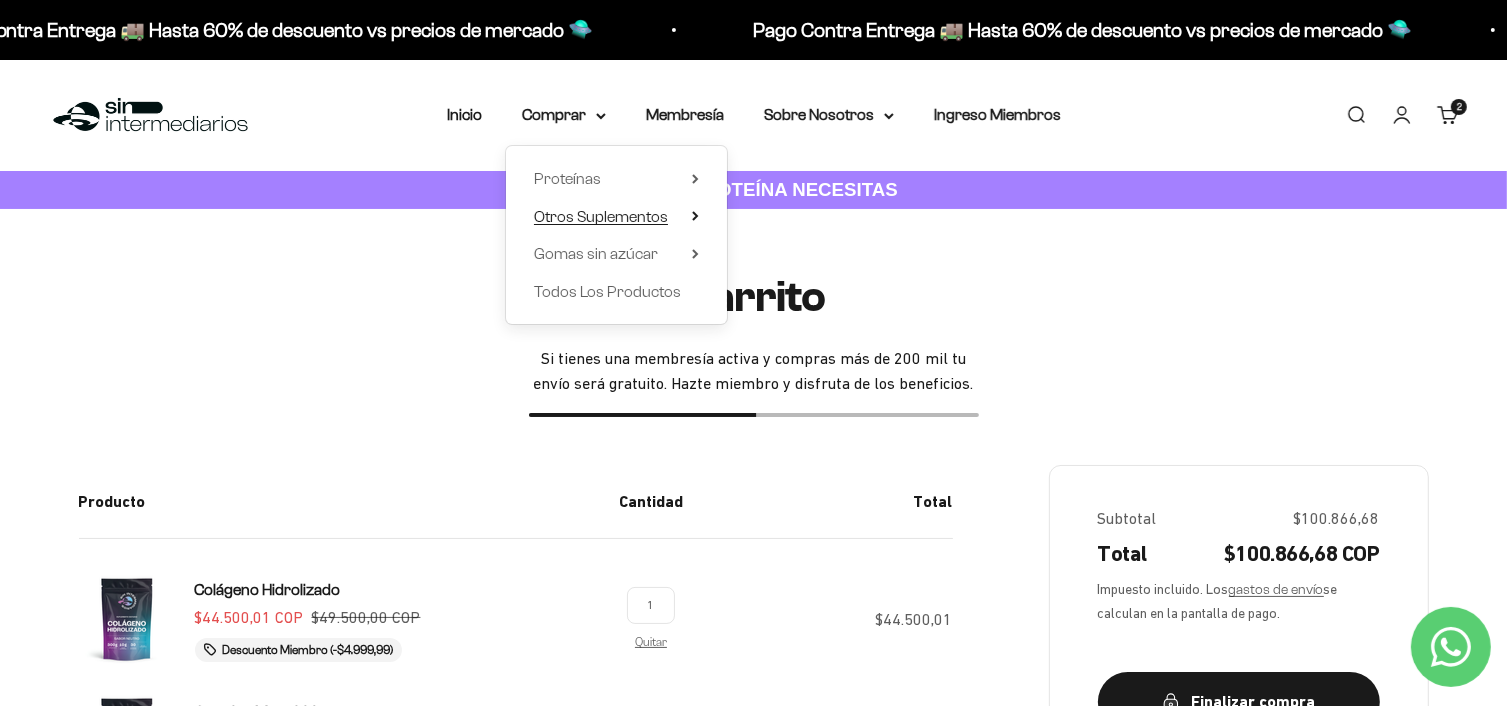 click on "Otros Suplementos" at bounding box center [601, 216] 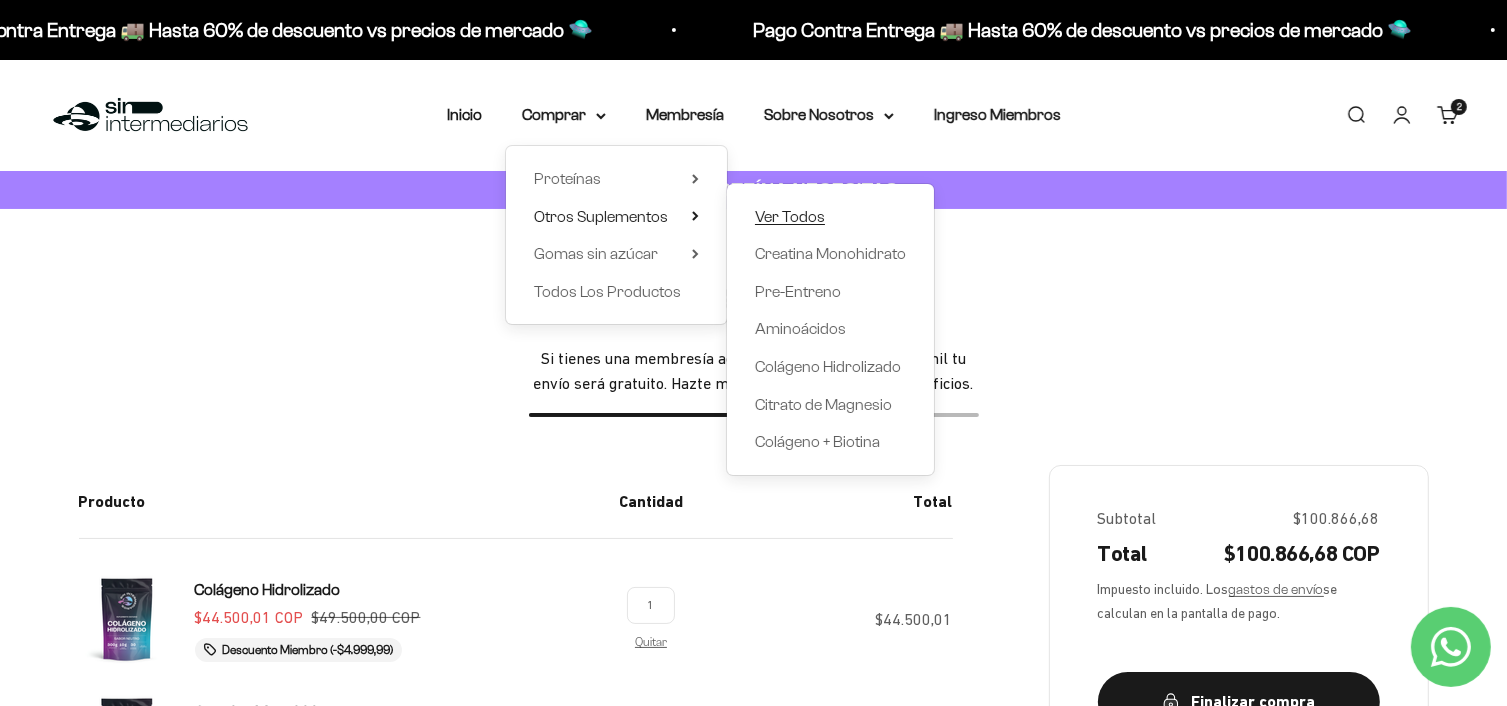 click on "Ver Todos" at bounding box center [790, 216] 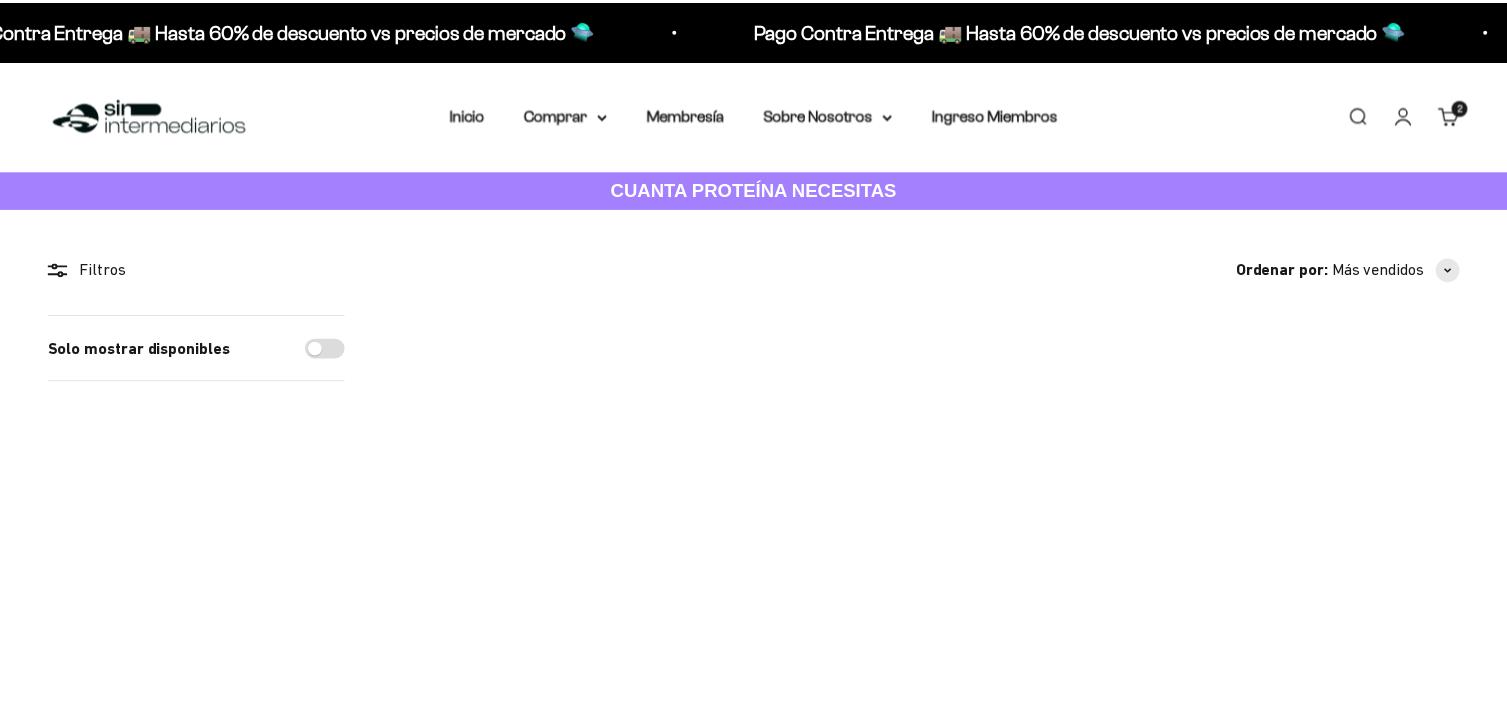 scroll, scrollTop: 0, scrollLeft: 0, axis: both 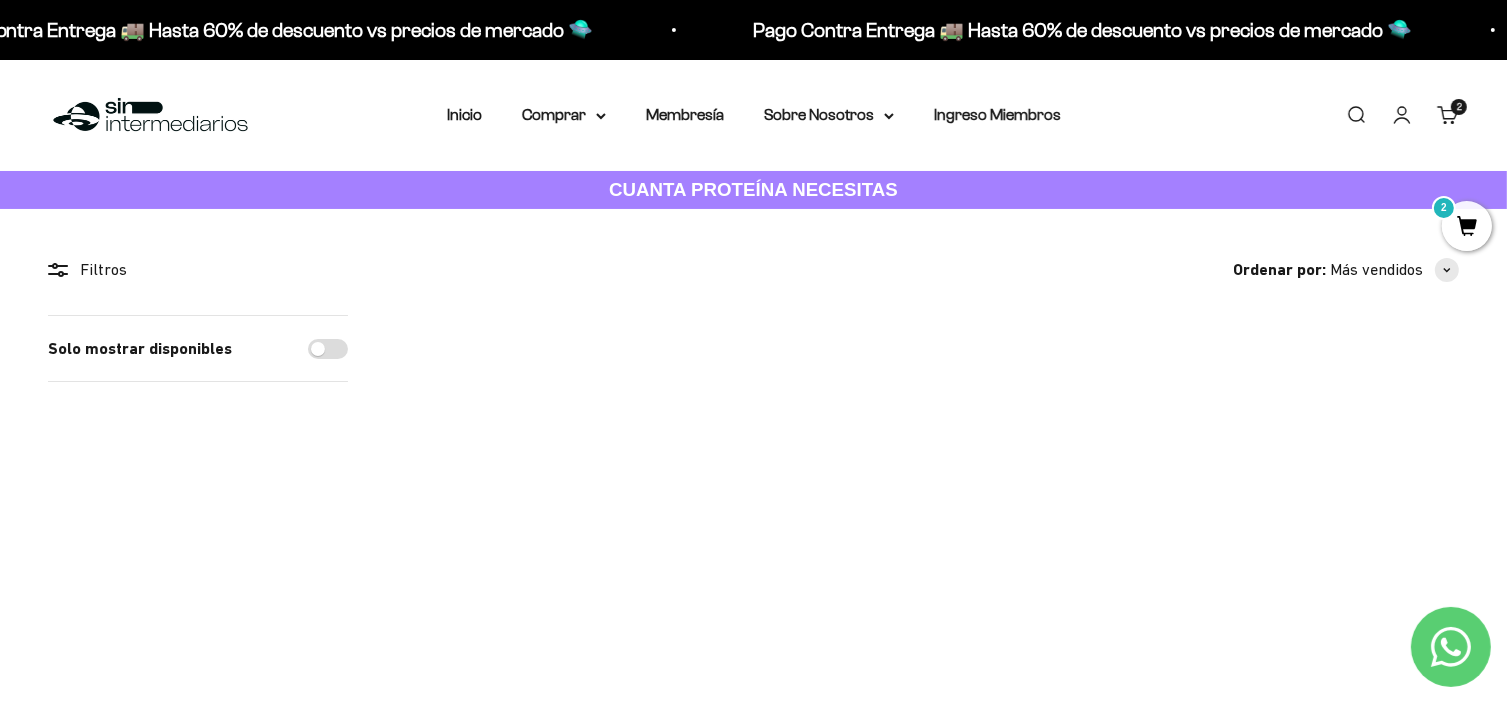 click at bounding box center (1001, 485) 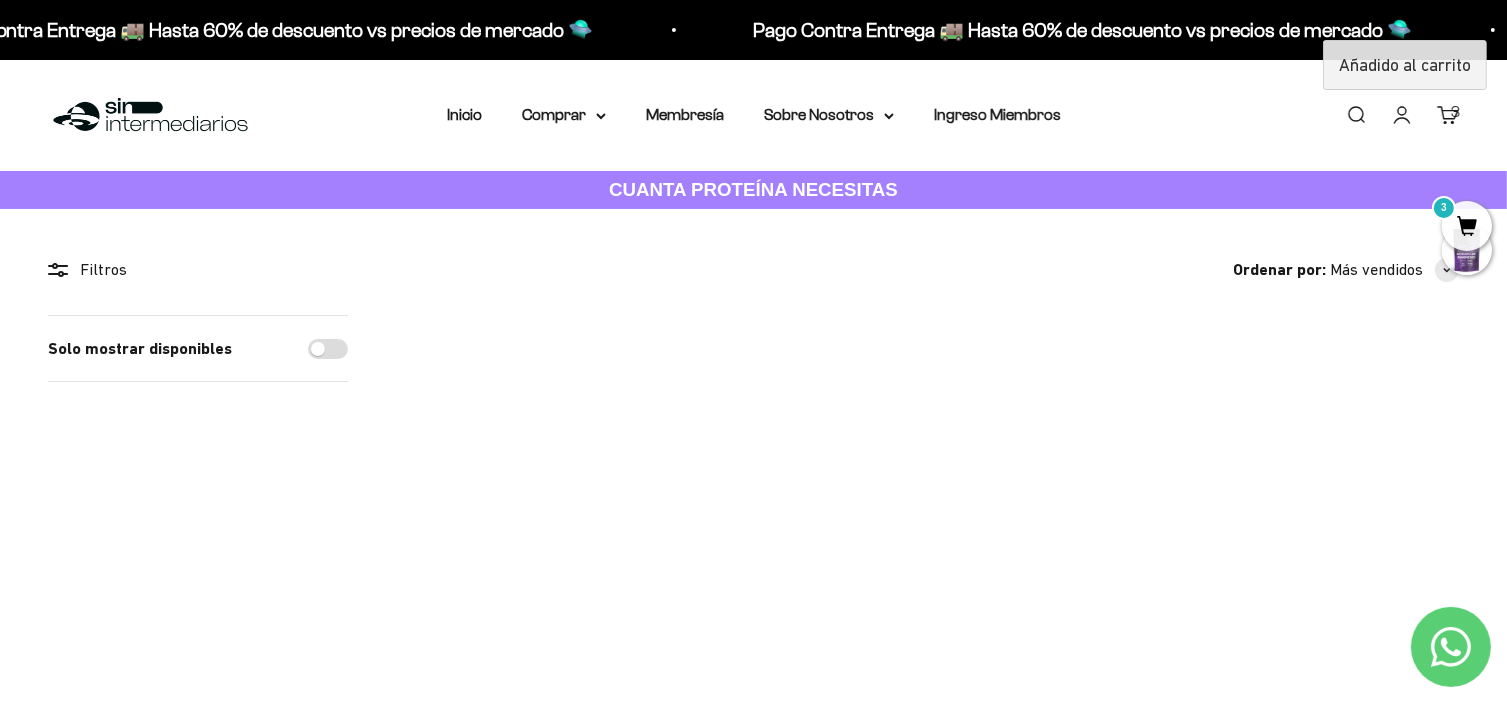 click on "3" at bounding box center (1467, 226) 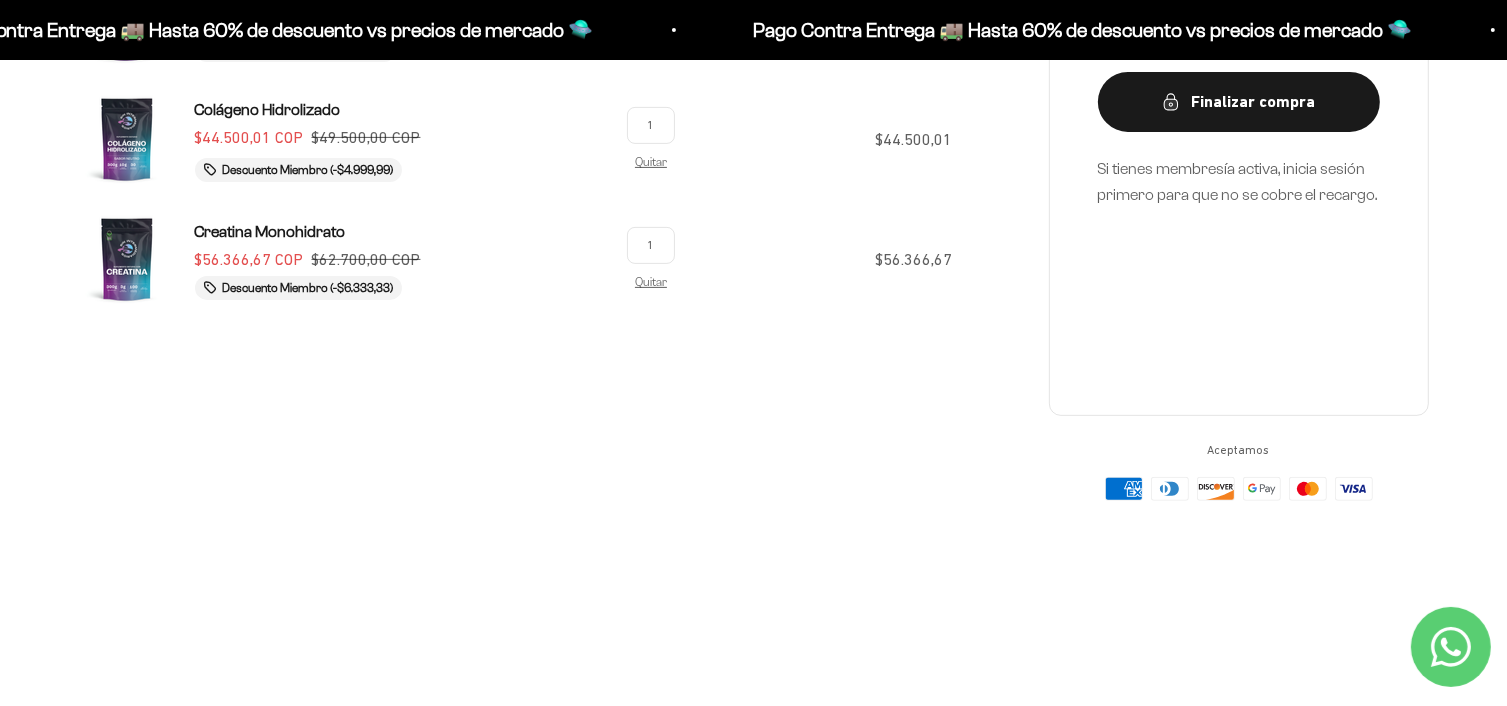 scroll, scrollTop: 400, scrollLeft: 0, axis: vertical 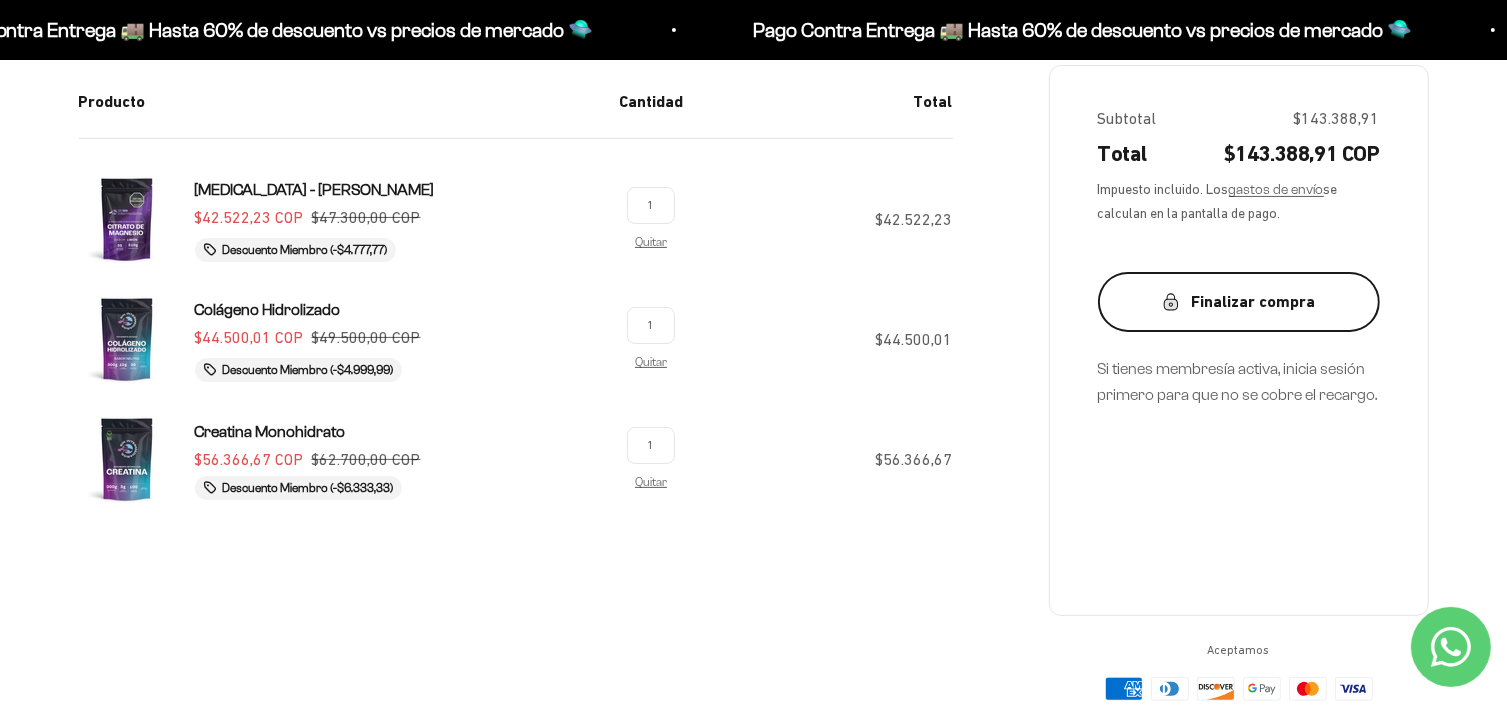 click on "Finalizar compra" at bounding box center (1239, 302) 